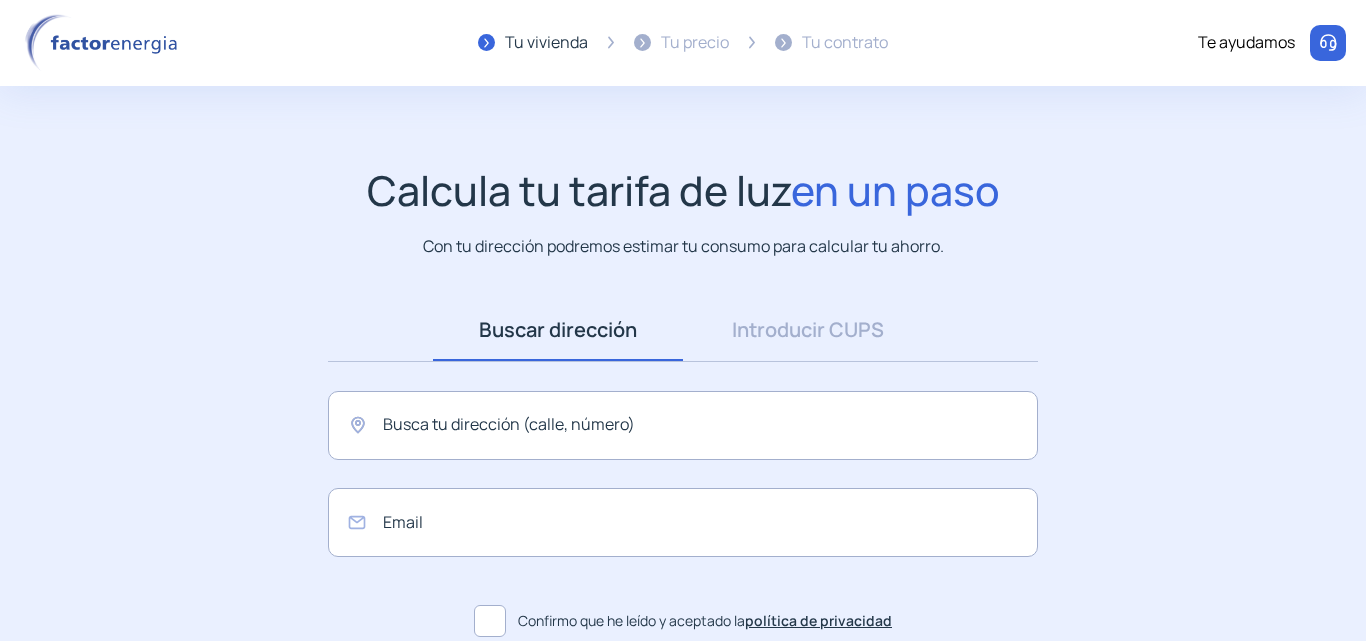 scroll, scrollTop: 0, scrollLeft: 0, axis: both 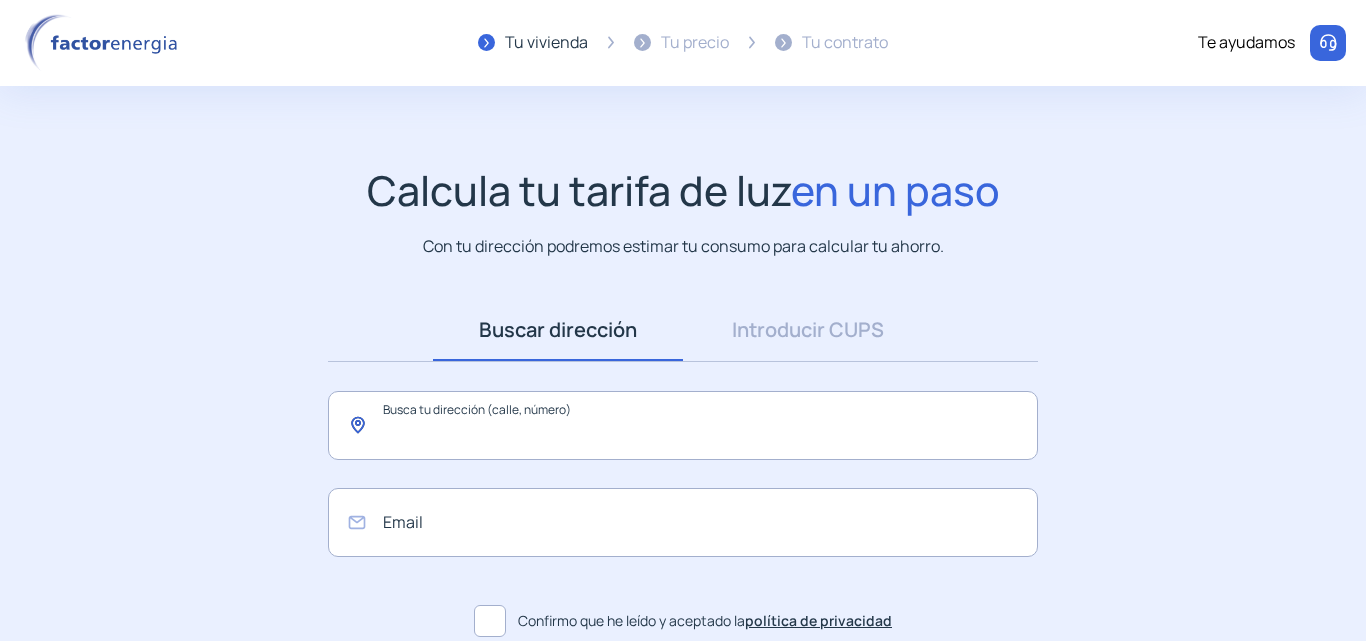 click 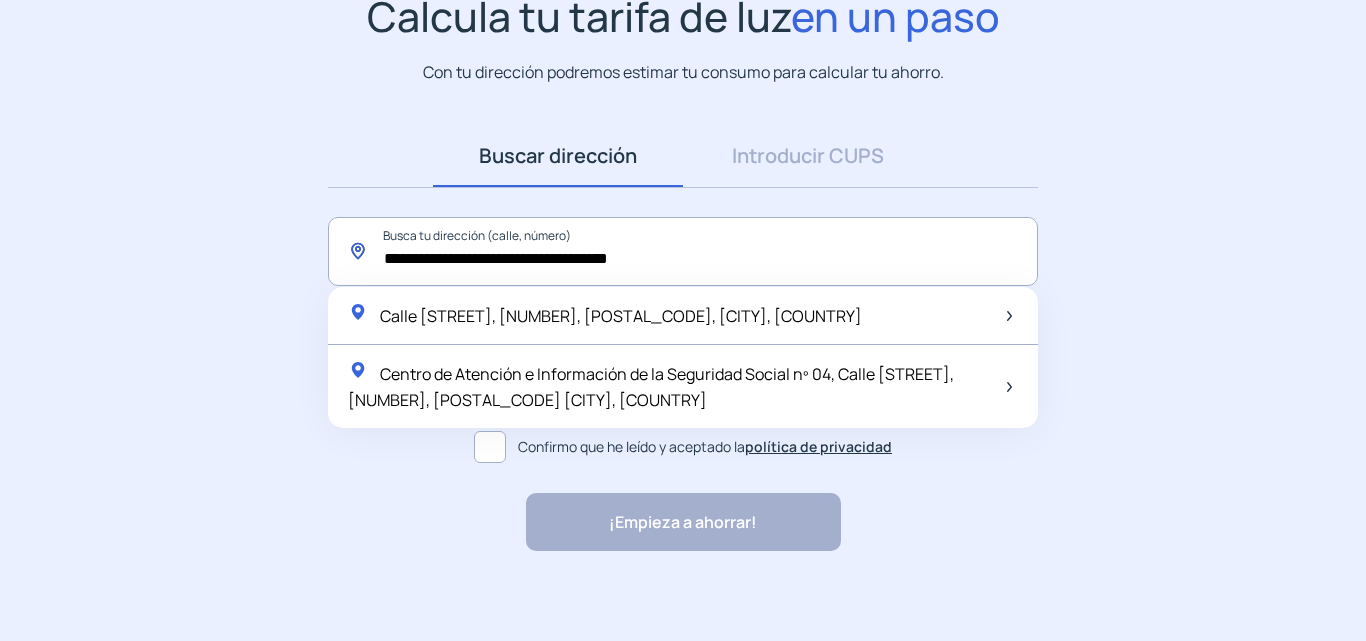 scroll, scrollTop: 184, scrollLeft: 0, axis: vertical 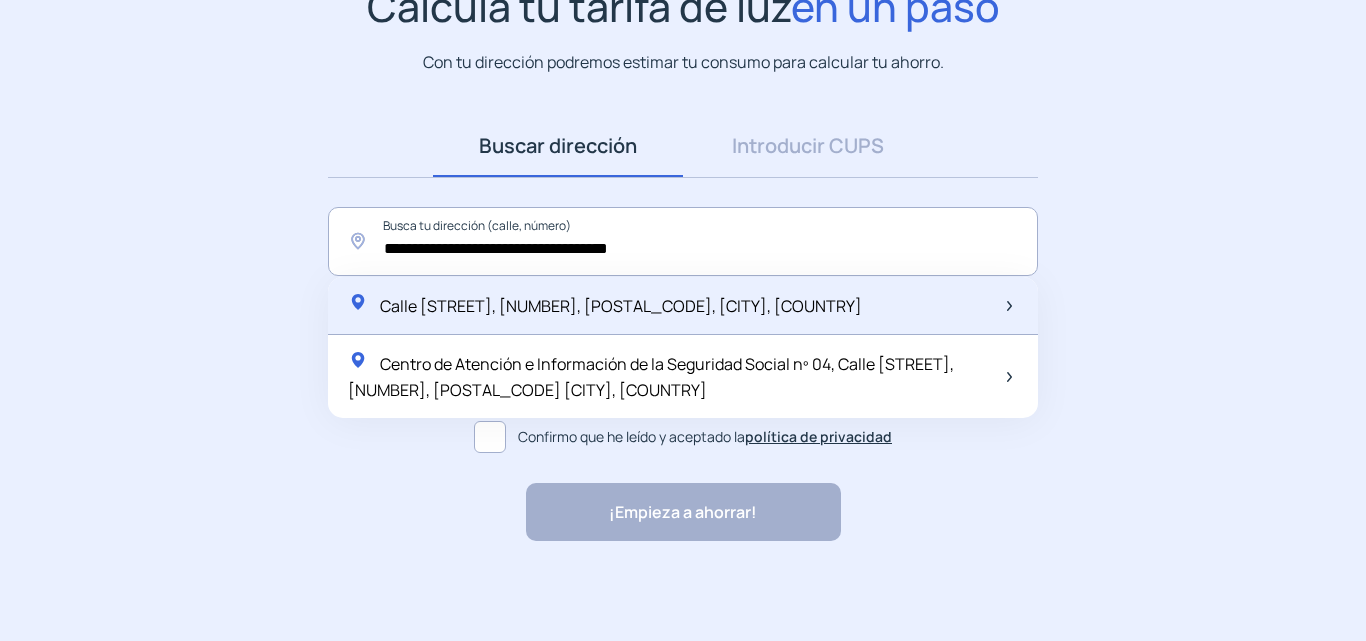 click on "Calle [STREET], [NUMBER], [POSTAL_CODE], [CITY], [COUNTRY]" 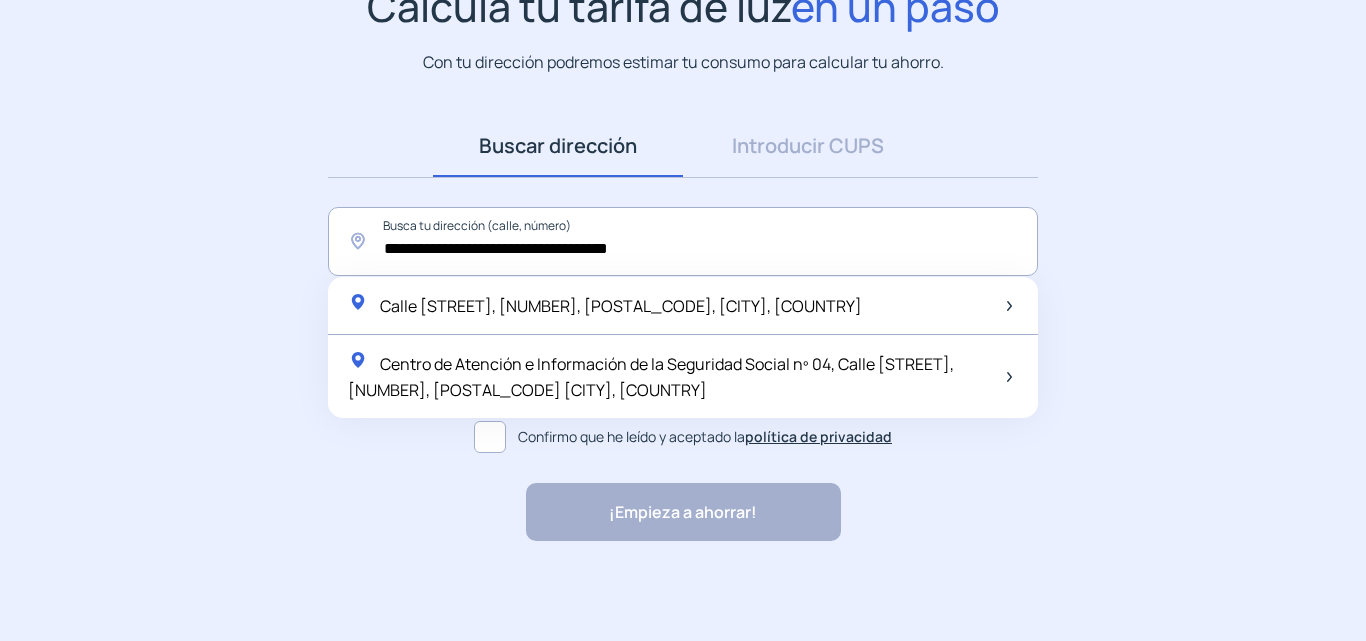 type on "**********" 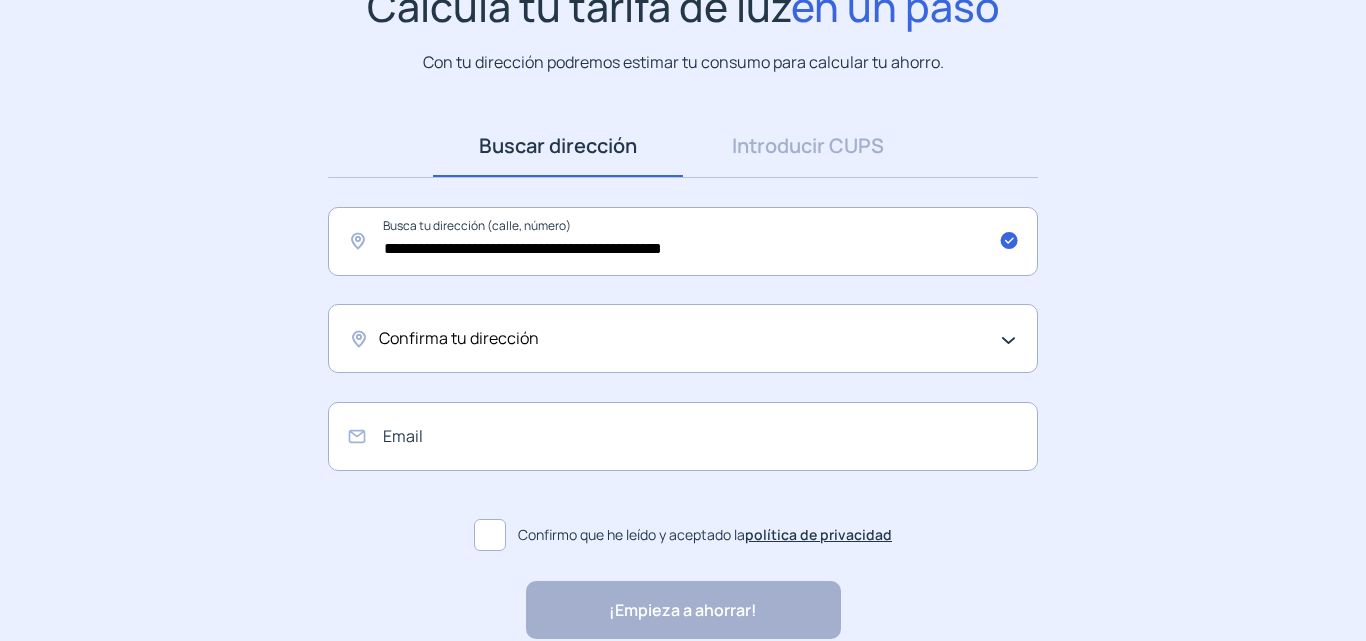 click on "Confirma tu dirección" 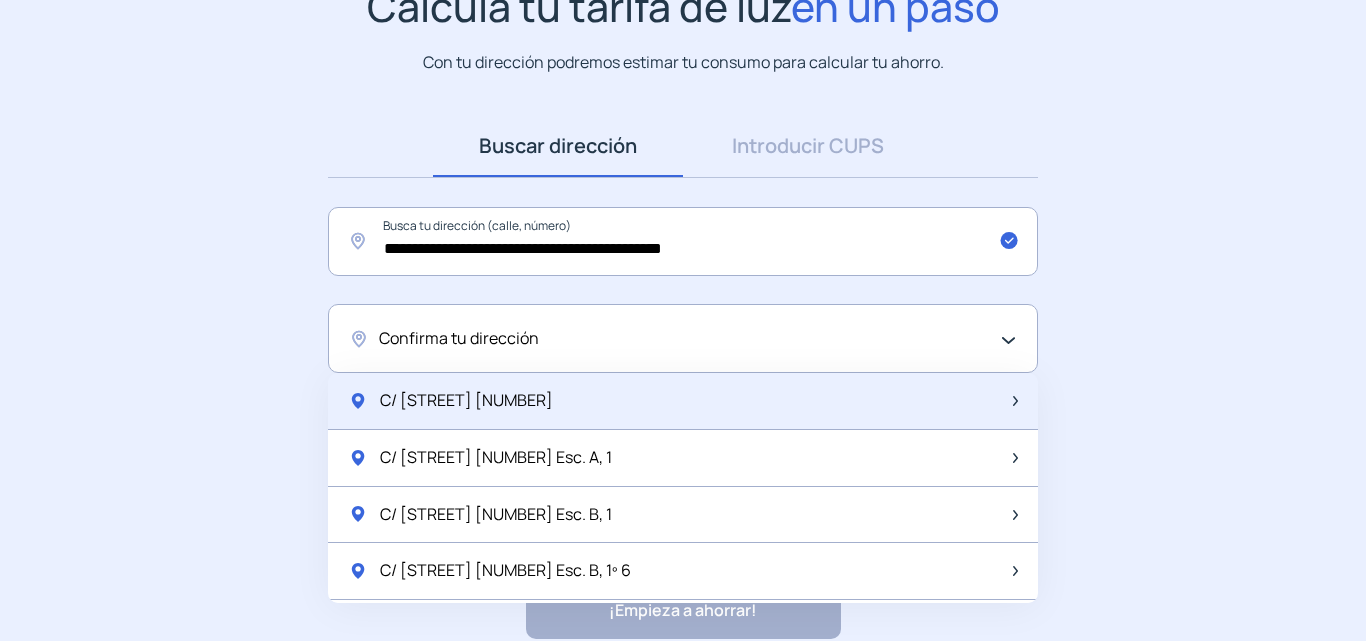 click on "C/ [STREET] [NUMBER]" 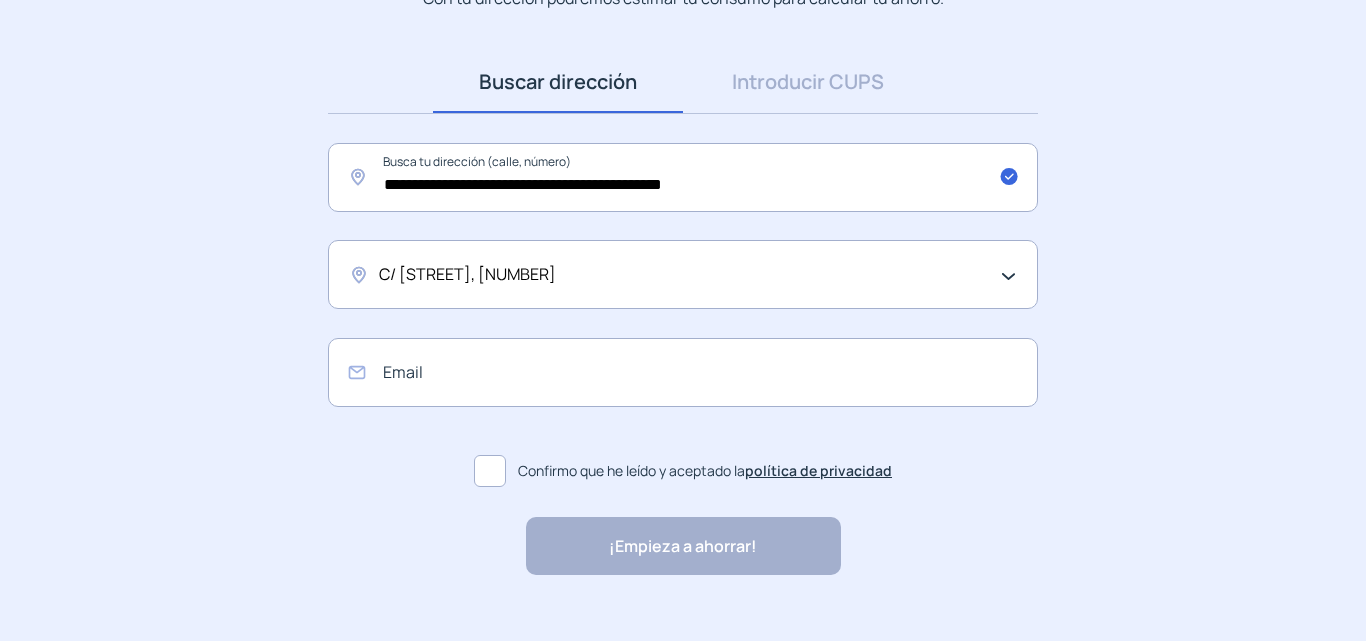 scroll, scrollTop: 282, scrollLeft: 0, axis: vertical 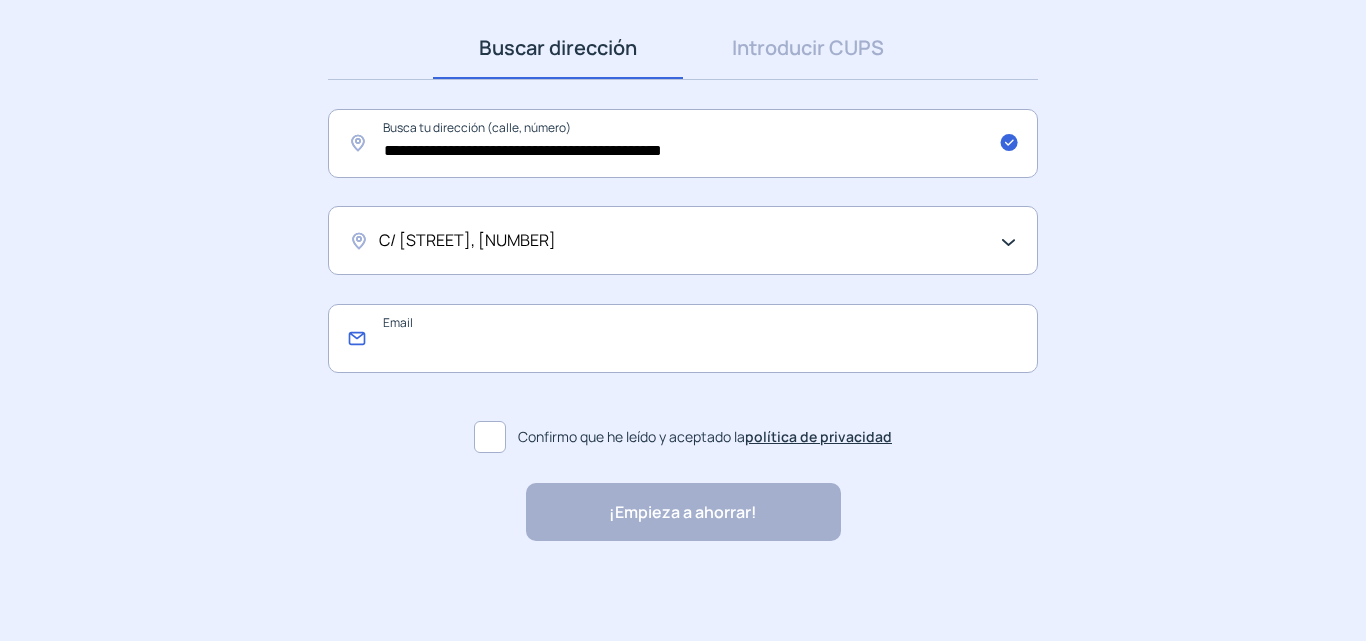 click 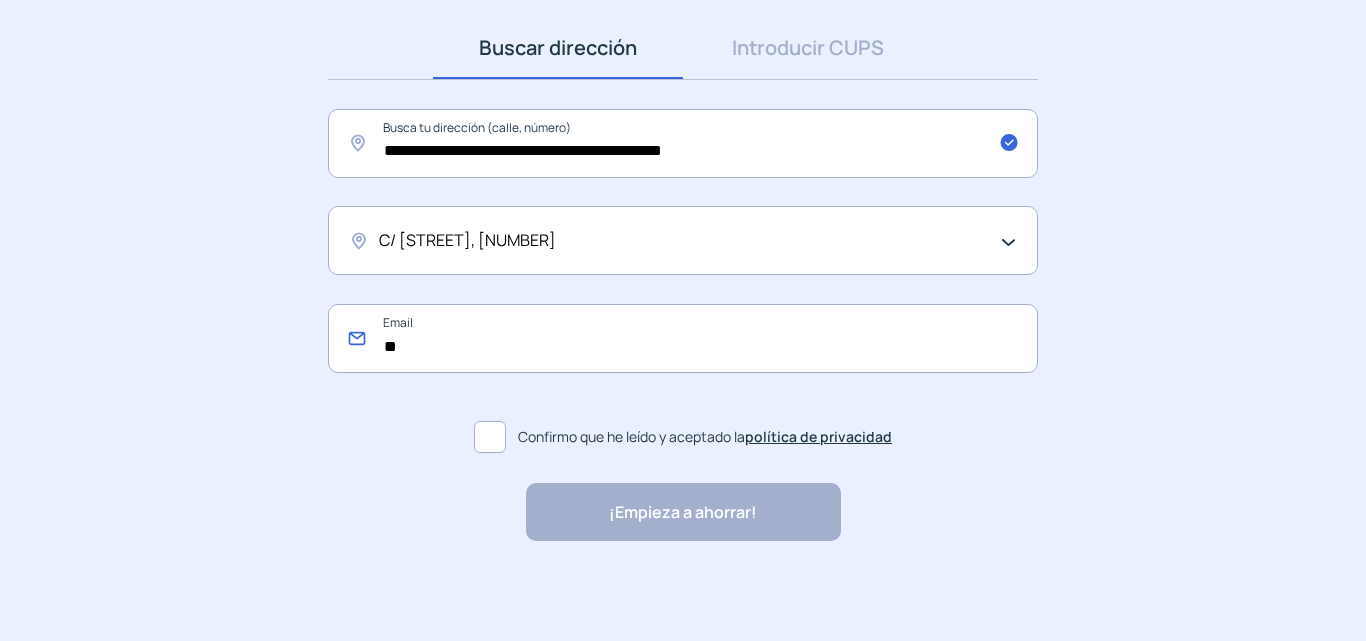 type on "*" 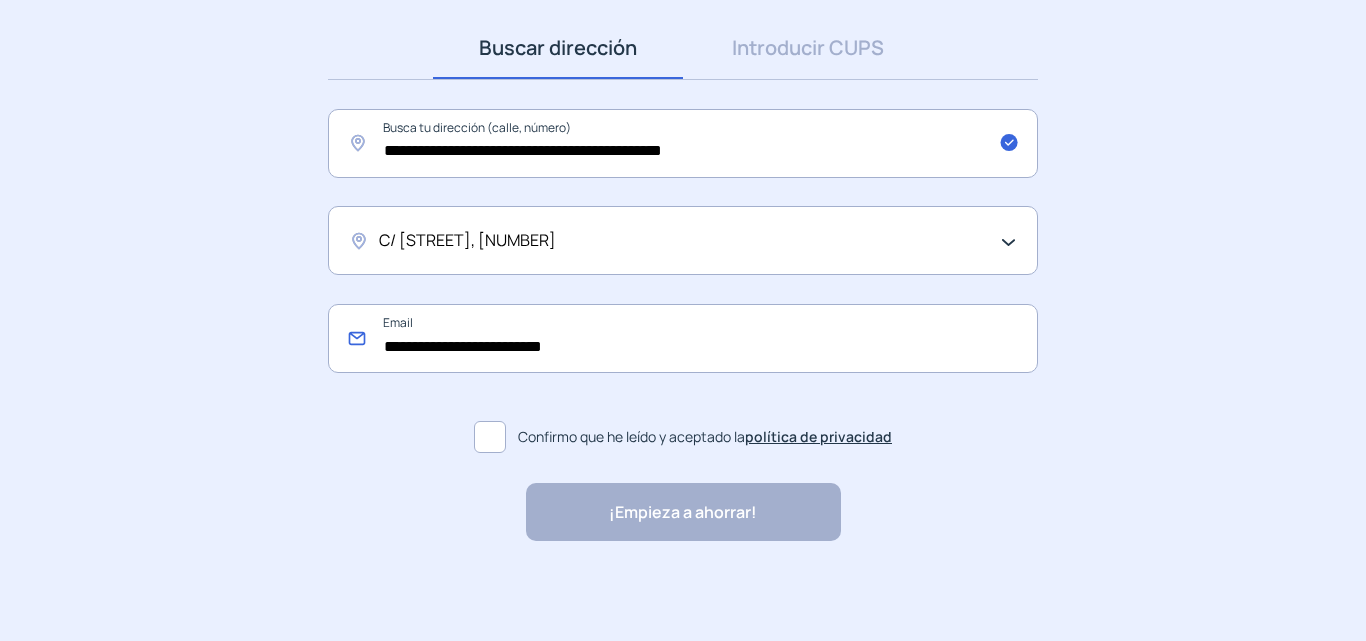 type on "**********" 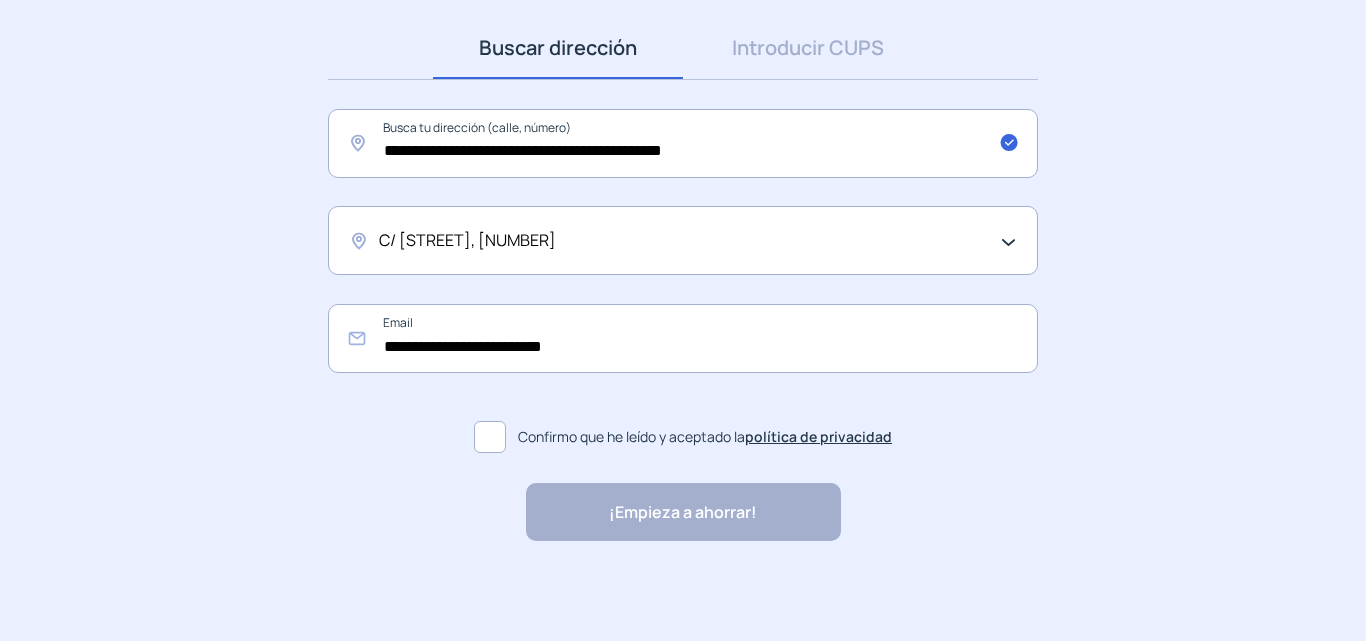 click 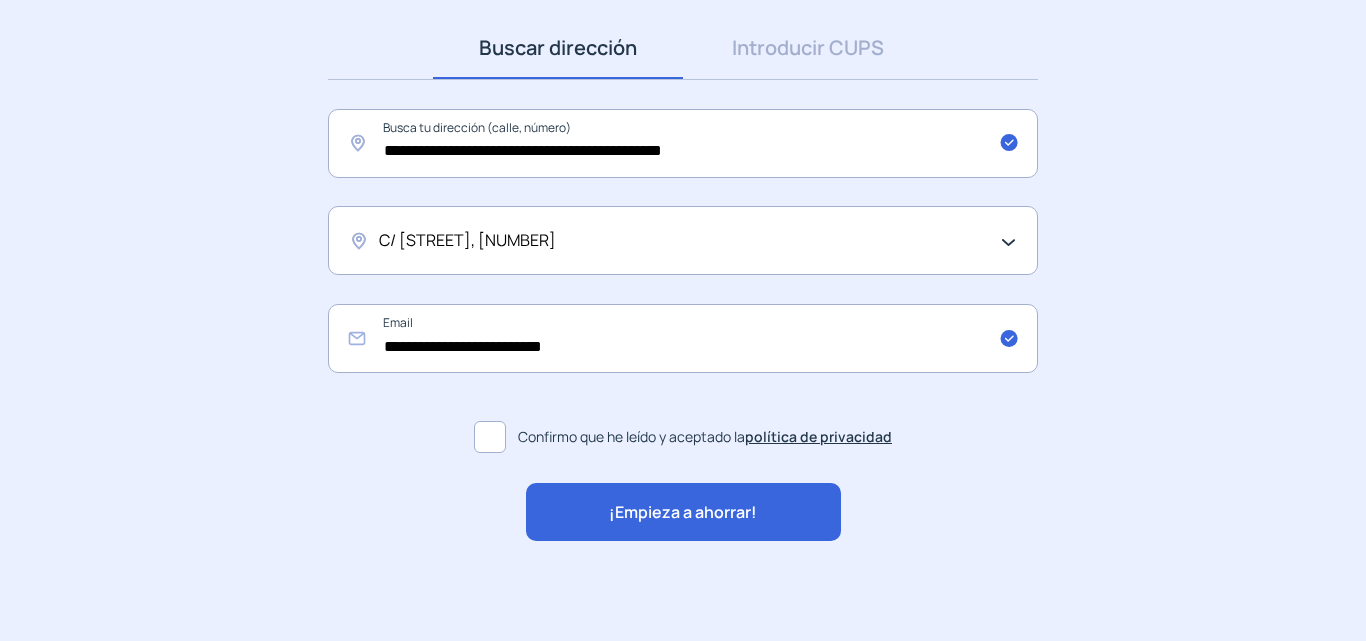 click on "¡Empieza a ahorrar!" 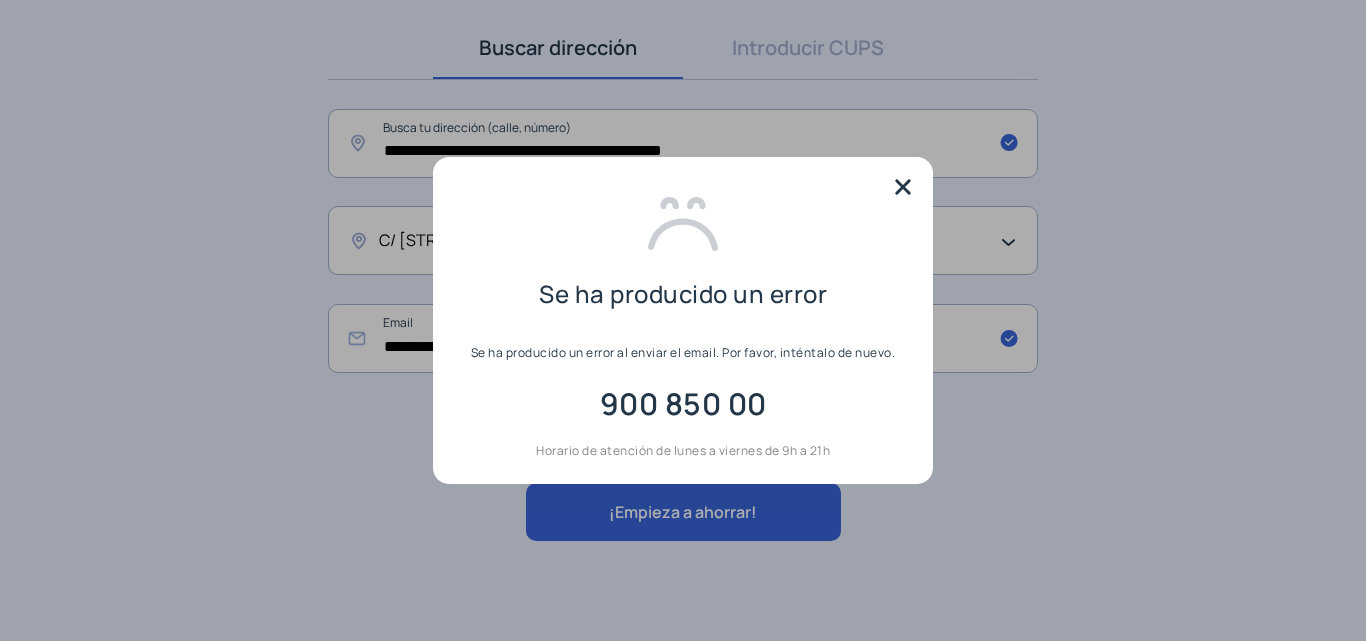 scroll, scrollTop: 0, scrollLeft: 0, axis: both 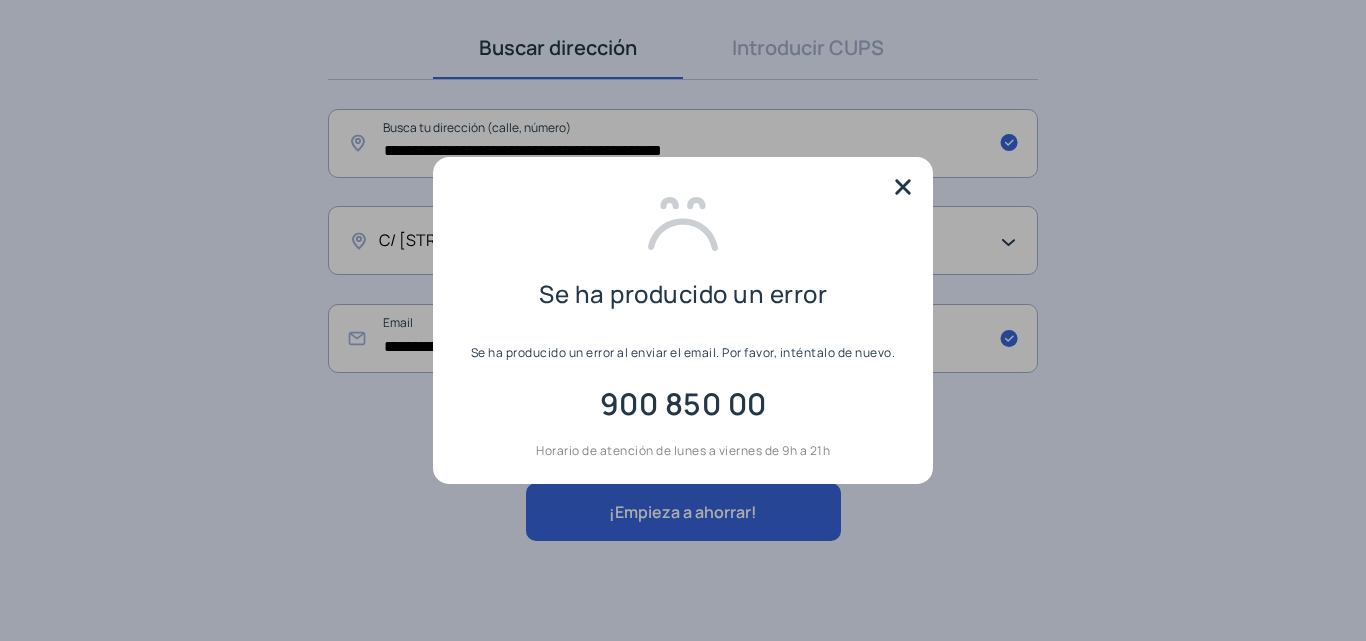 click at bounding box center (903, 187) 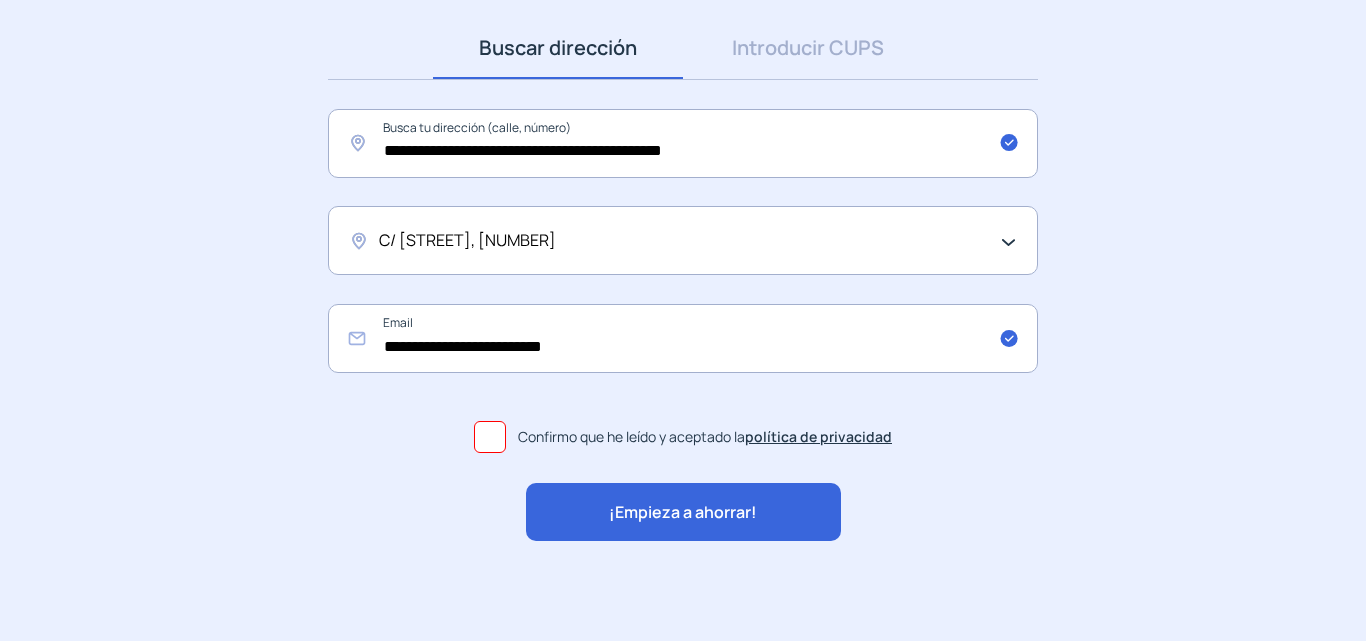 click on "C/ [STREET], [NUMBER]" 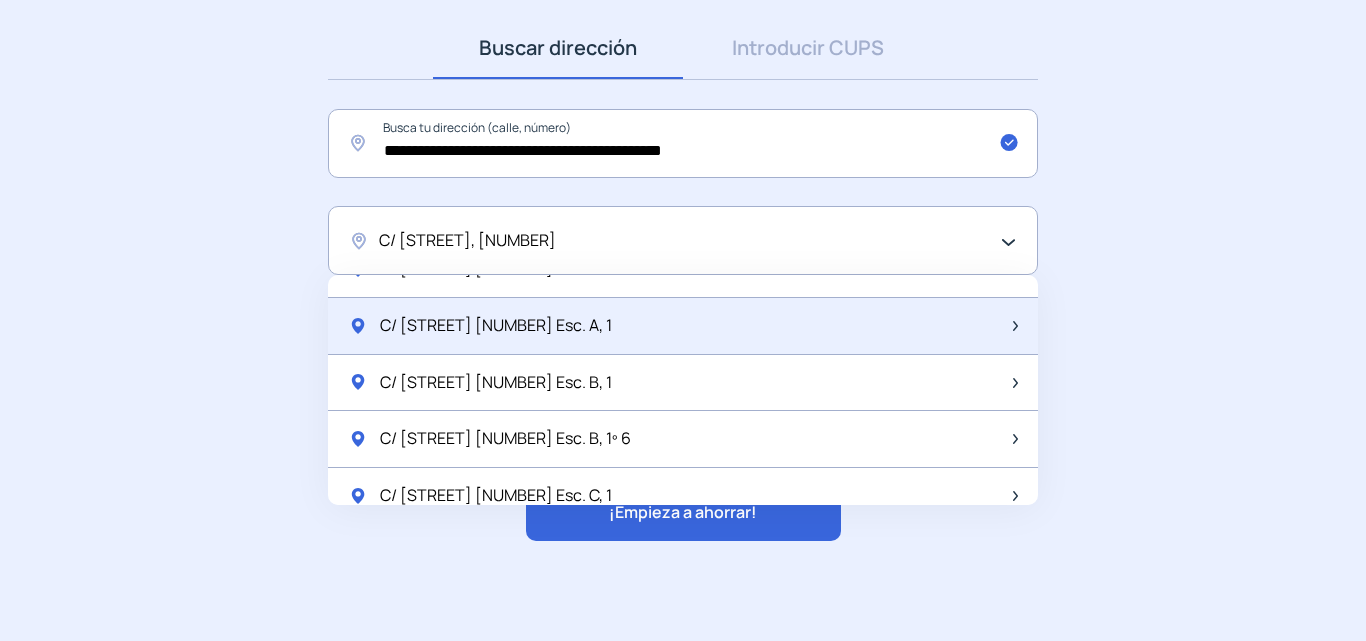 scroll, scrollTop: 0, scrollLeft: 0, axis: both 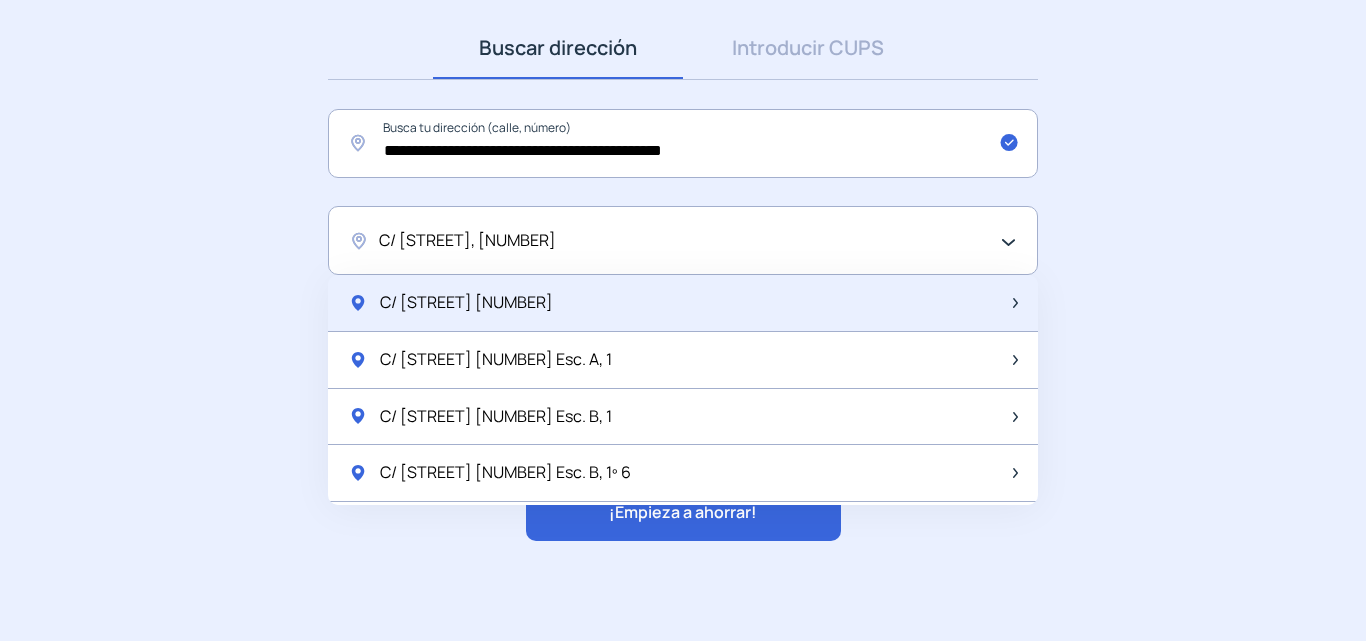 click on "C/ [STREET] [NUMBER]" 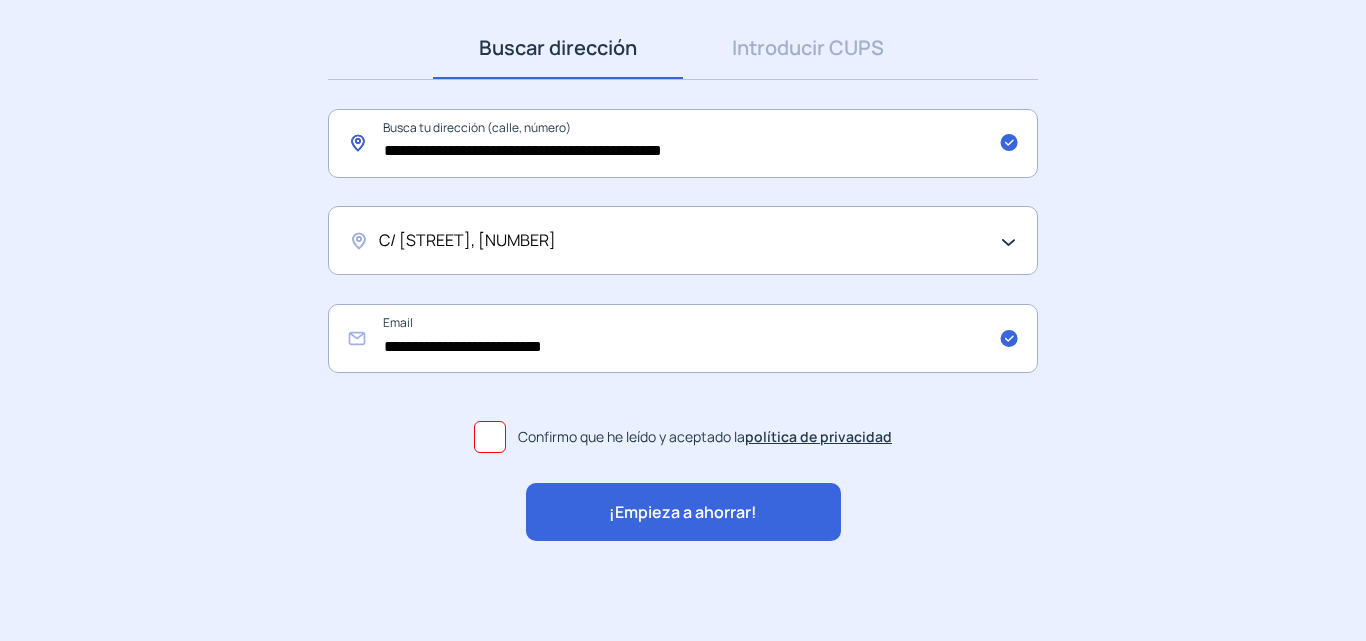 drag, startPoint x: 770, startPoint y: 124, endPoint x: 316, endPoint y: 152, distance: 454.8626 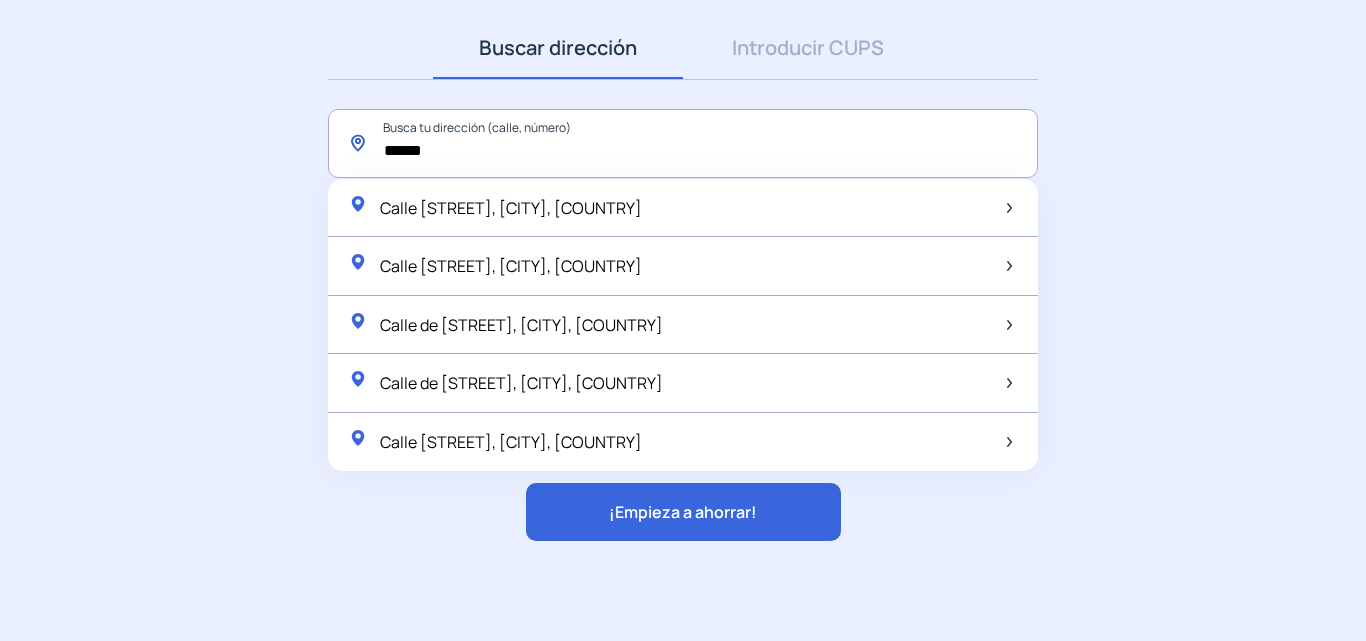 click on "*****" 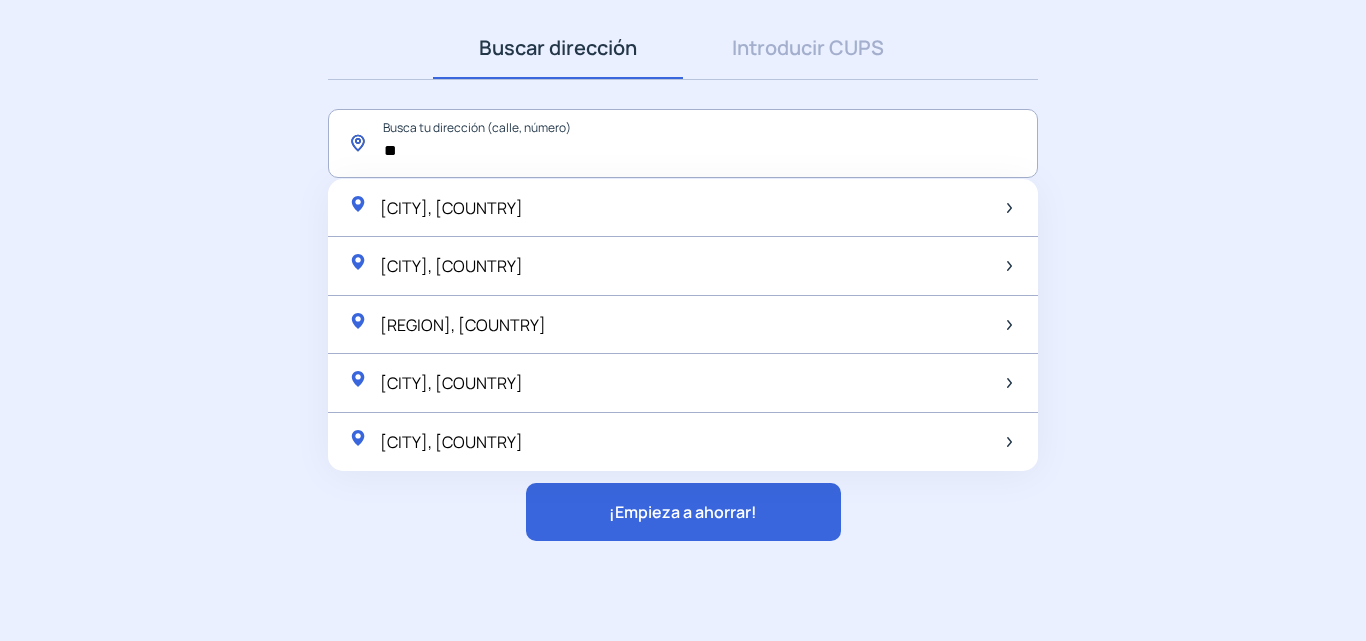 type on "*" 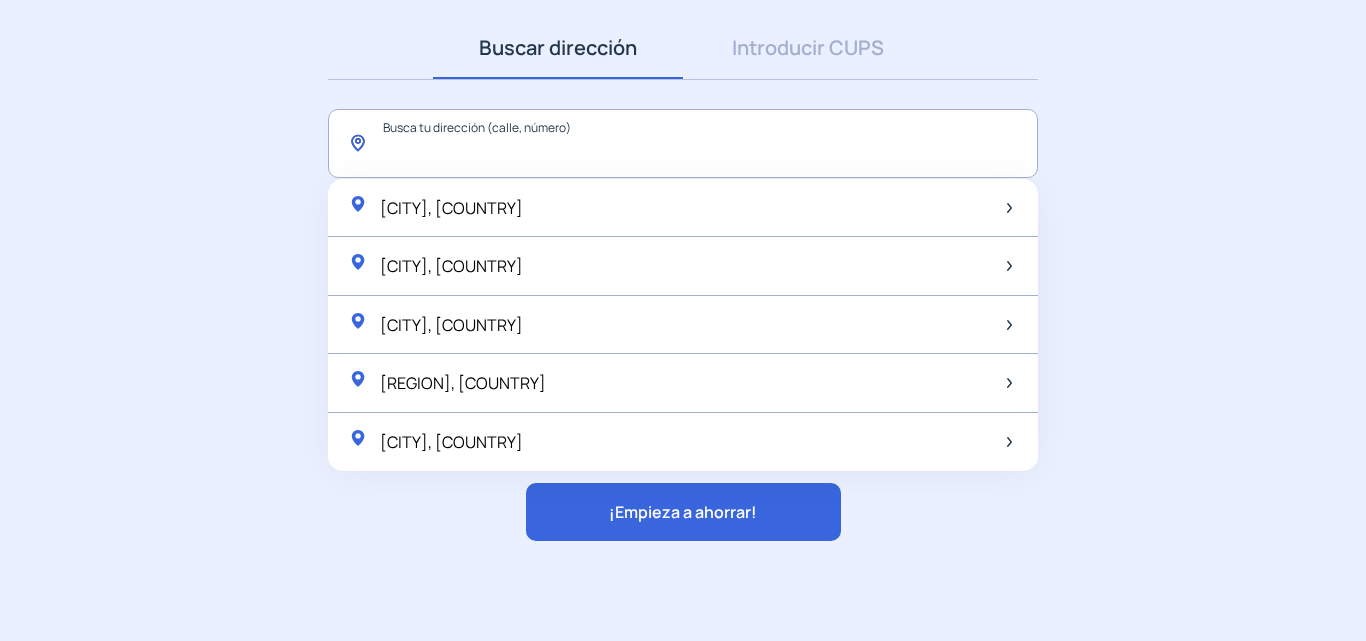 scroll, scrollTop: 208, scrollLeft: 0, axis: vertical 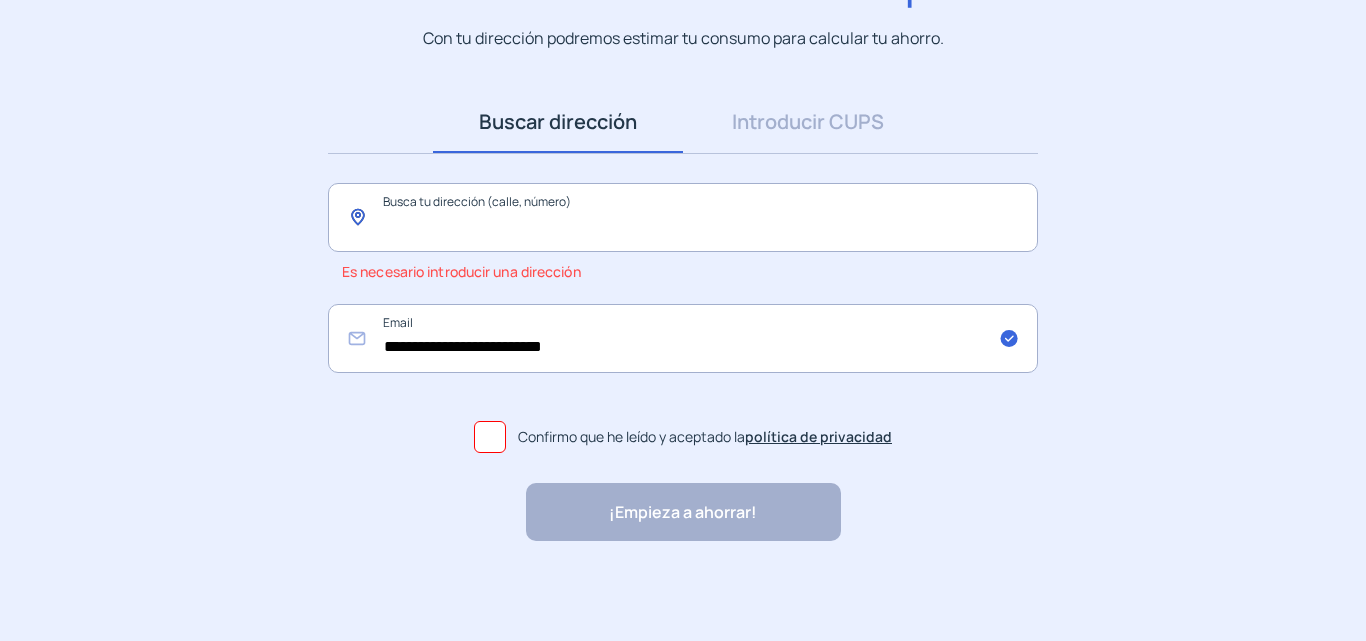 click 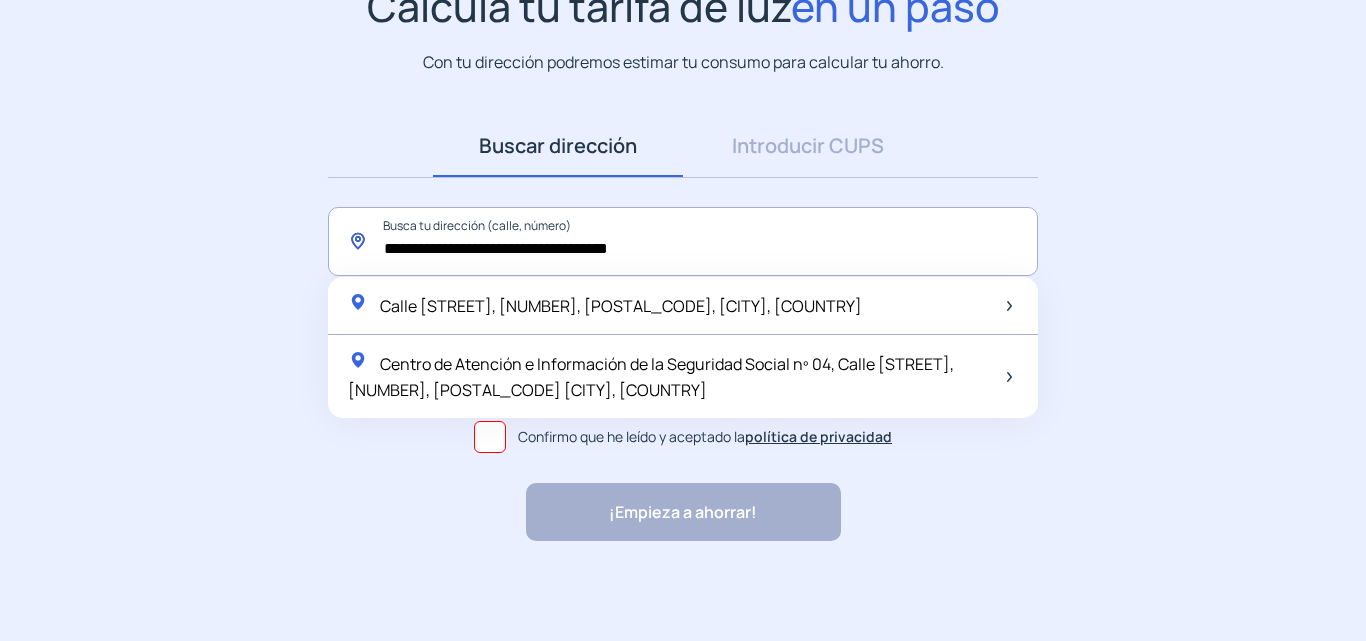scroll, scrollTop: 184, scrollLeft: 0, axis: vertical 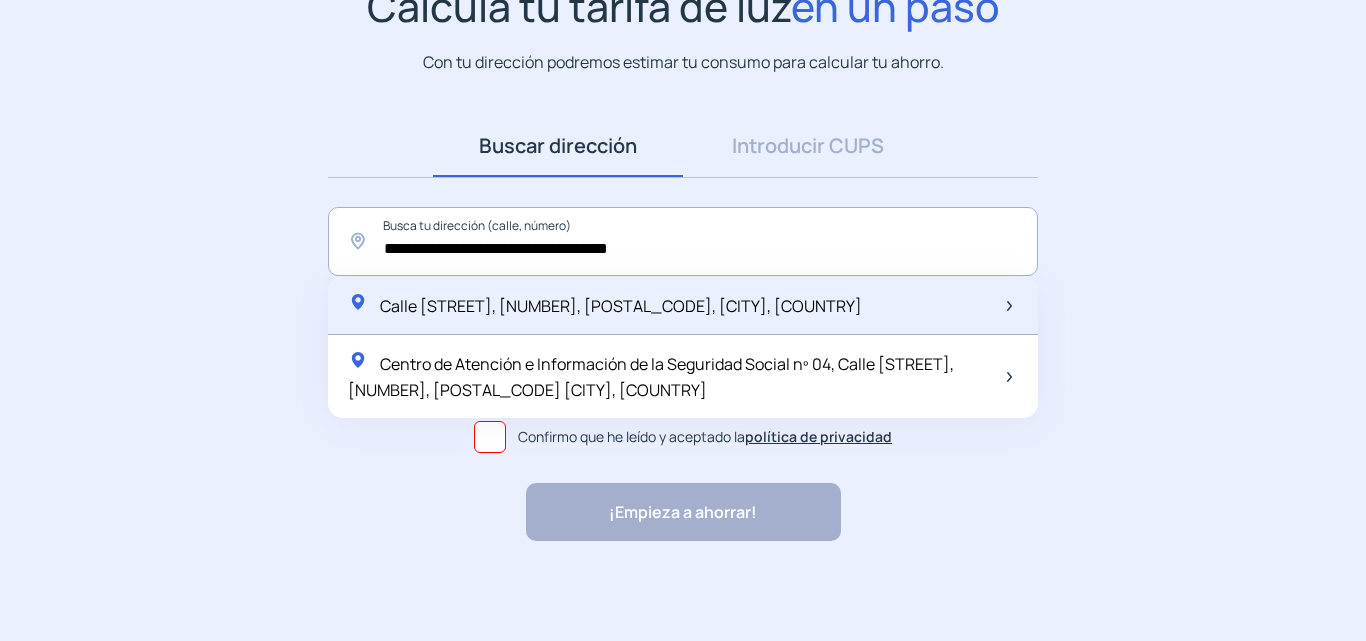 click on "Calle [STREET], [NUMBER], [POSTAL_CODE], [CITY], [COUNTRY]" 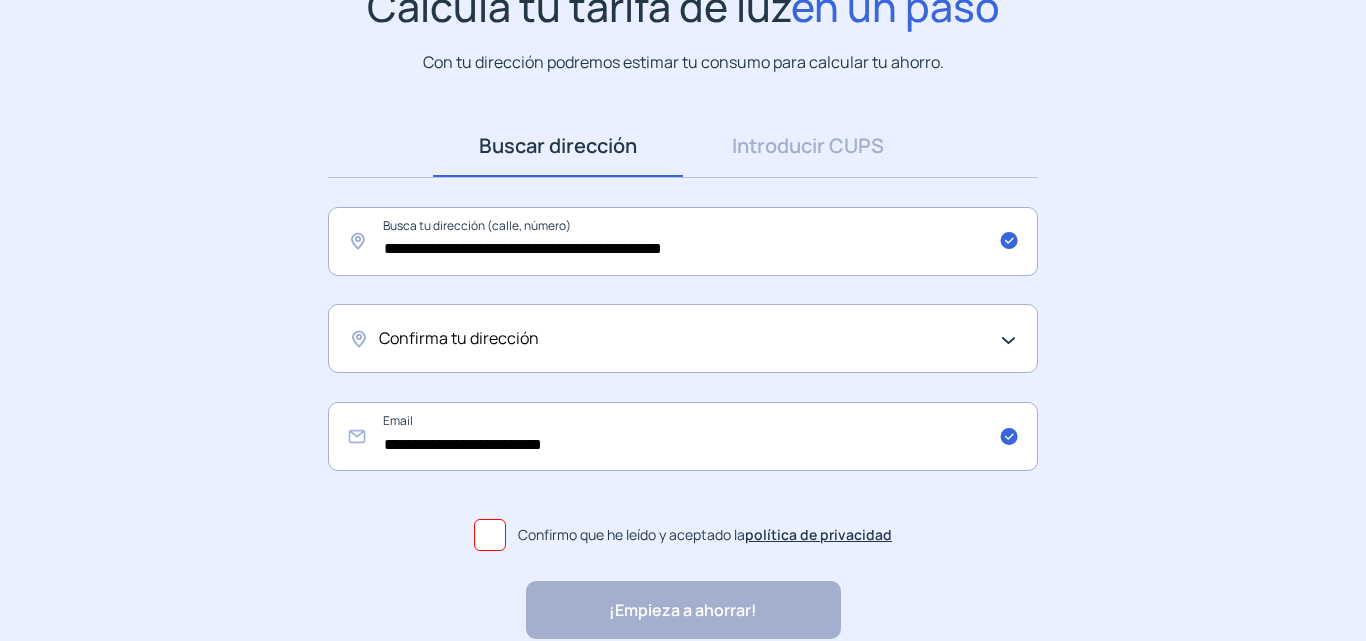 click on "Confirma tu dirección" 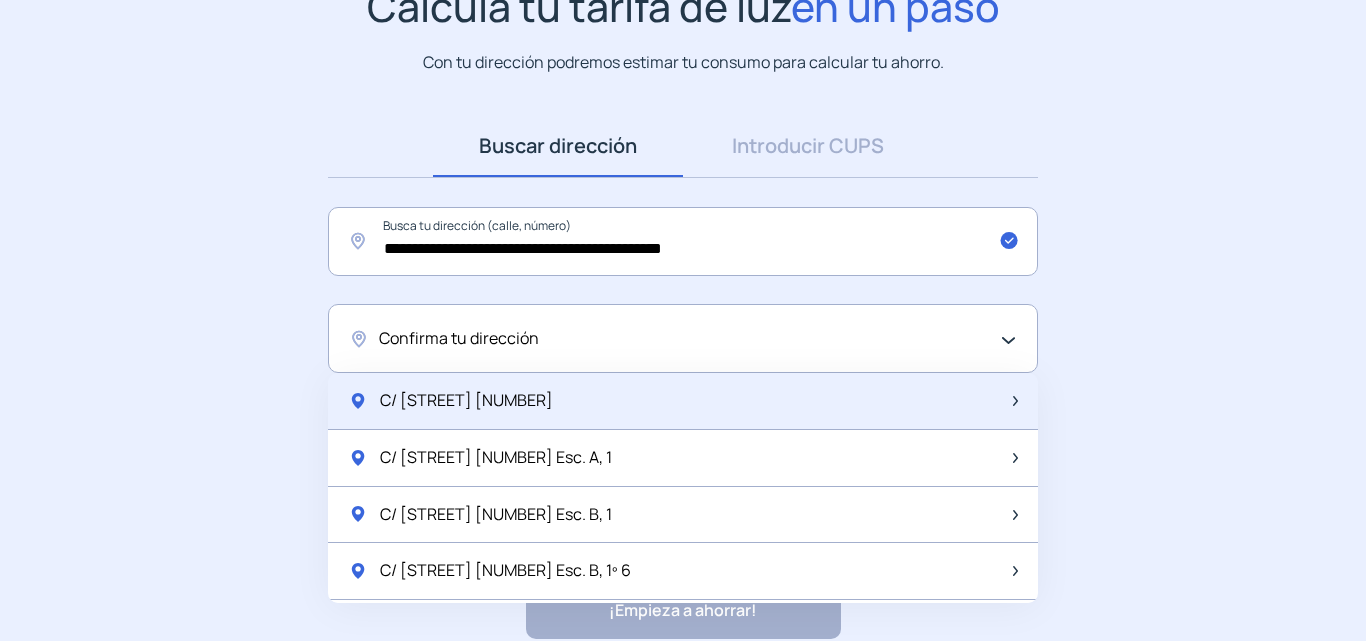 click on "C/ [STREET] [NUMBER]" 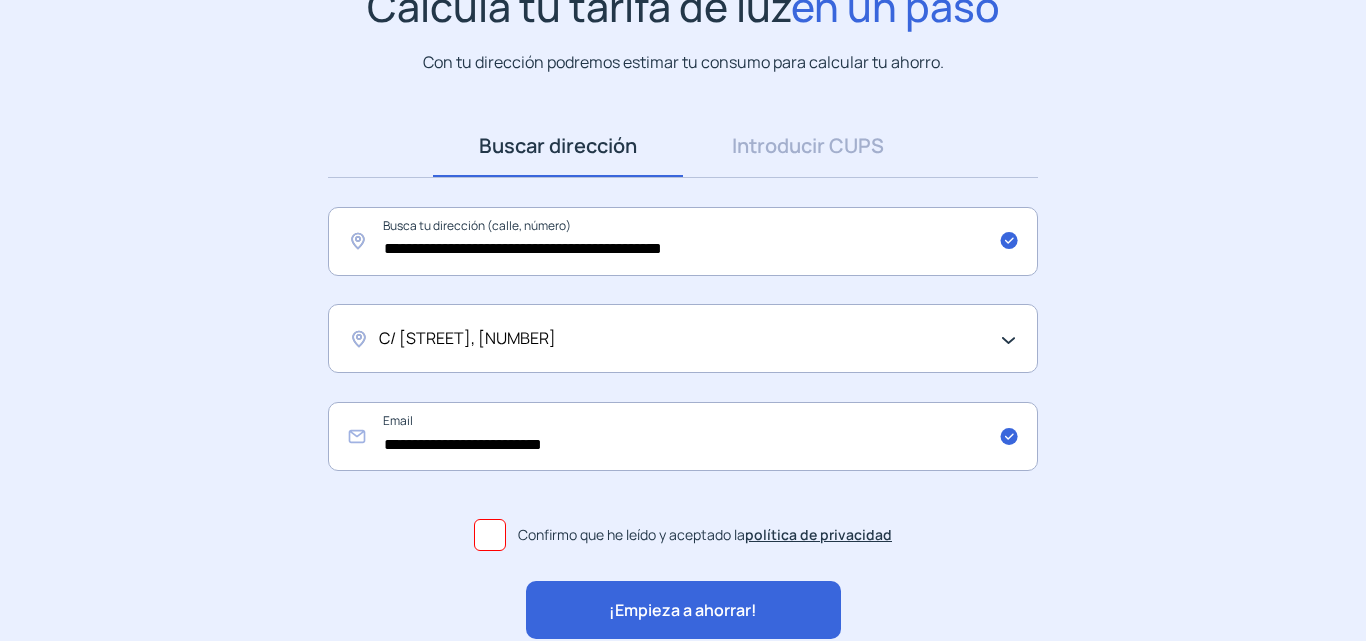 click on "¡Empieza a ahorrar!" 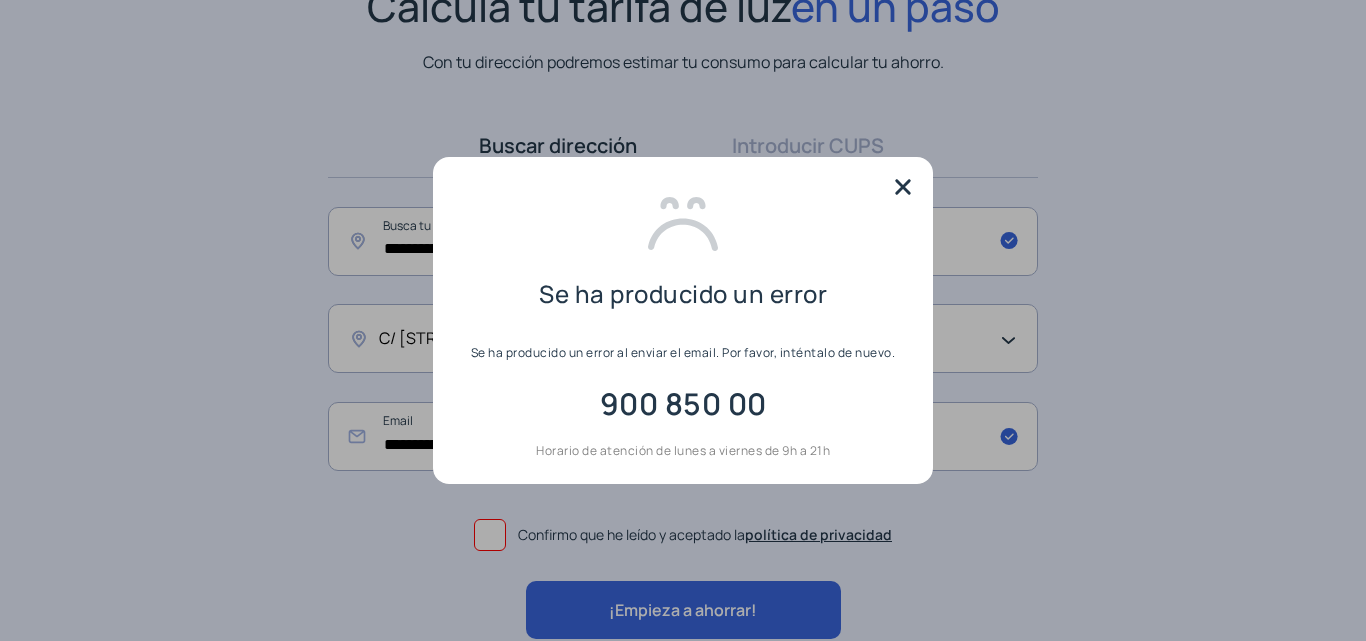 scroll, scrollTop: 0, scrollLeft: 0, axis: both 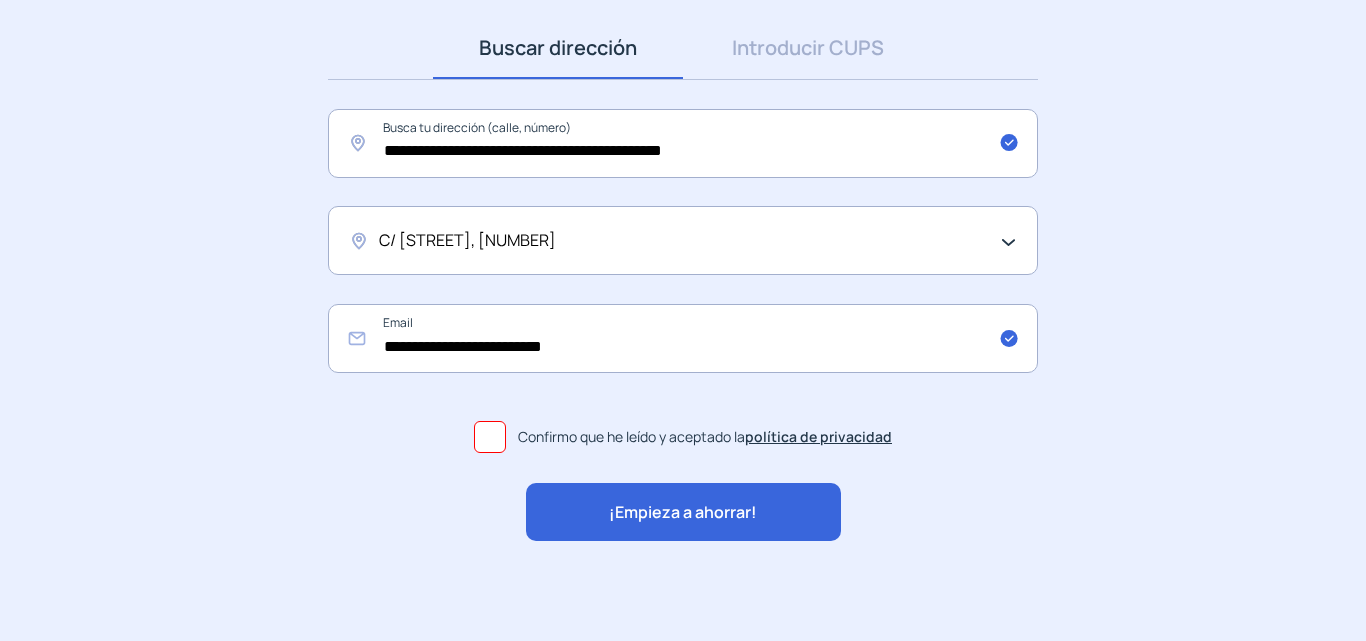 click on "C/ [STREET], [NUMBER]" 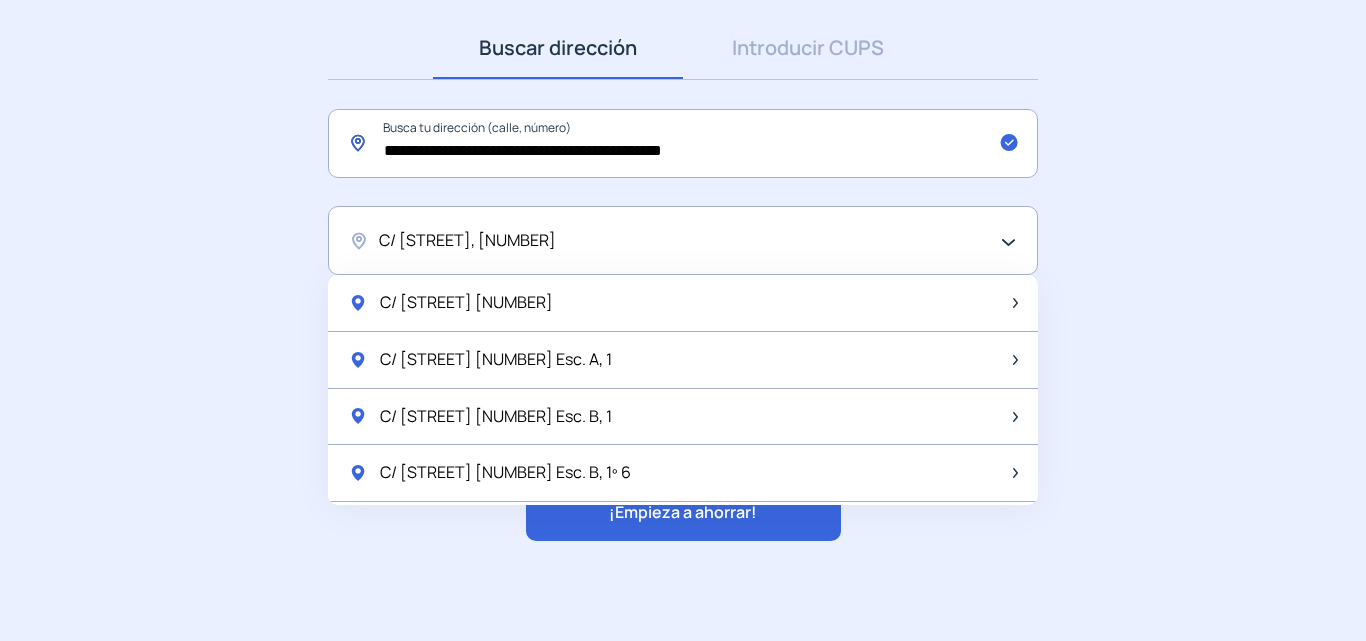 click on "**********" 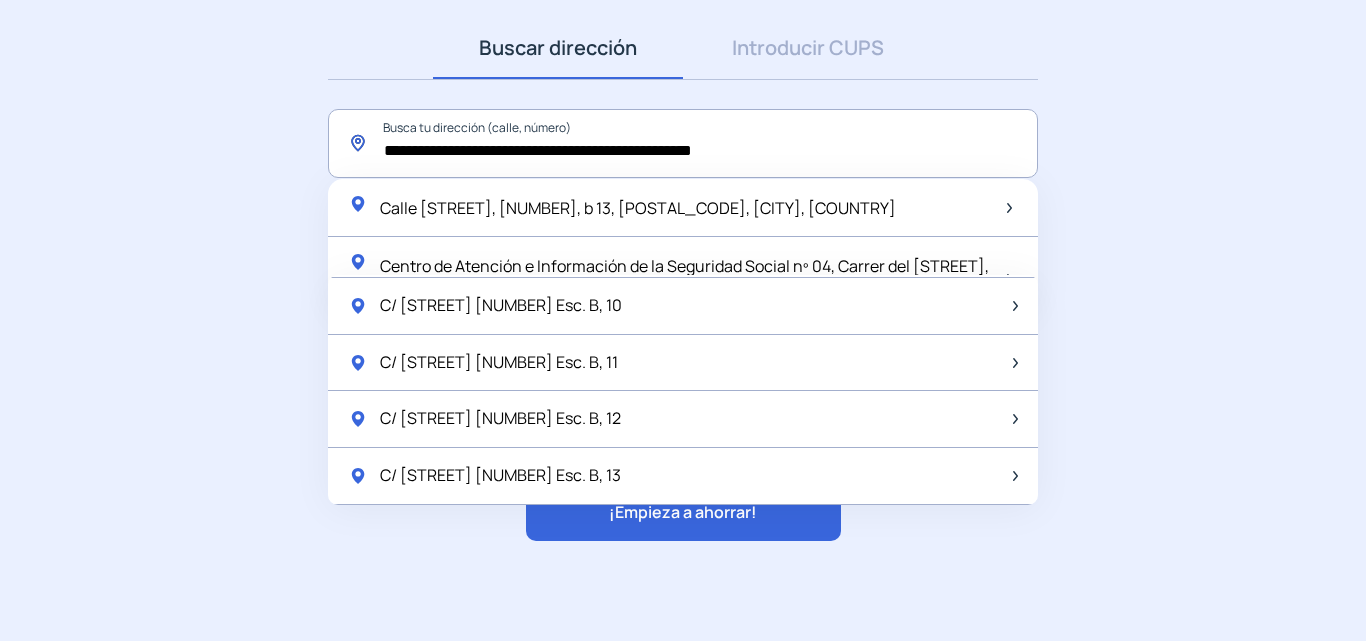 scroll, scrollTop: 2000, scrollLeft: 0, axis: vertical 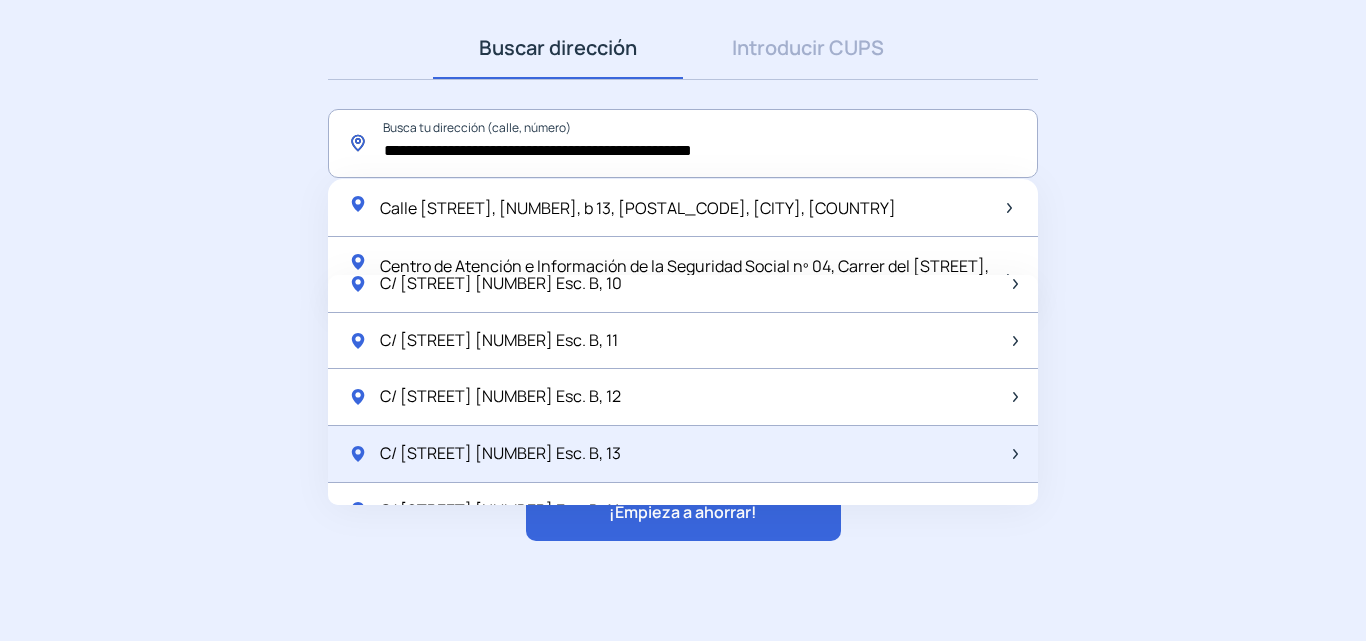 type on "**********" 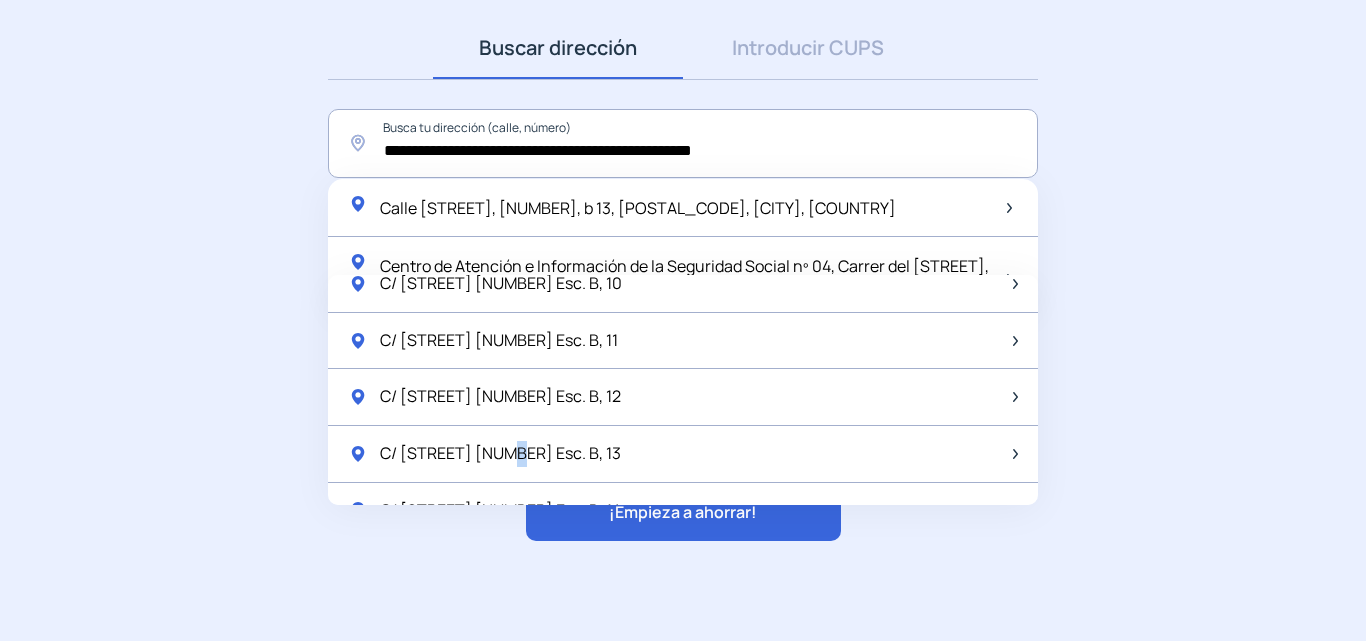 click on "C/ [STREET] [NUMBER] Esc. B, 13" 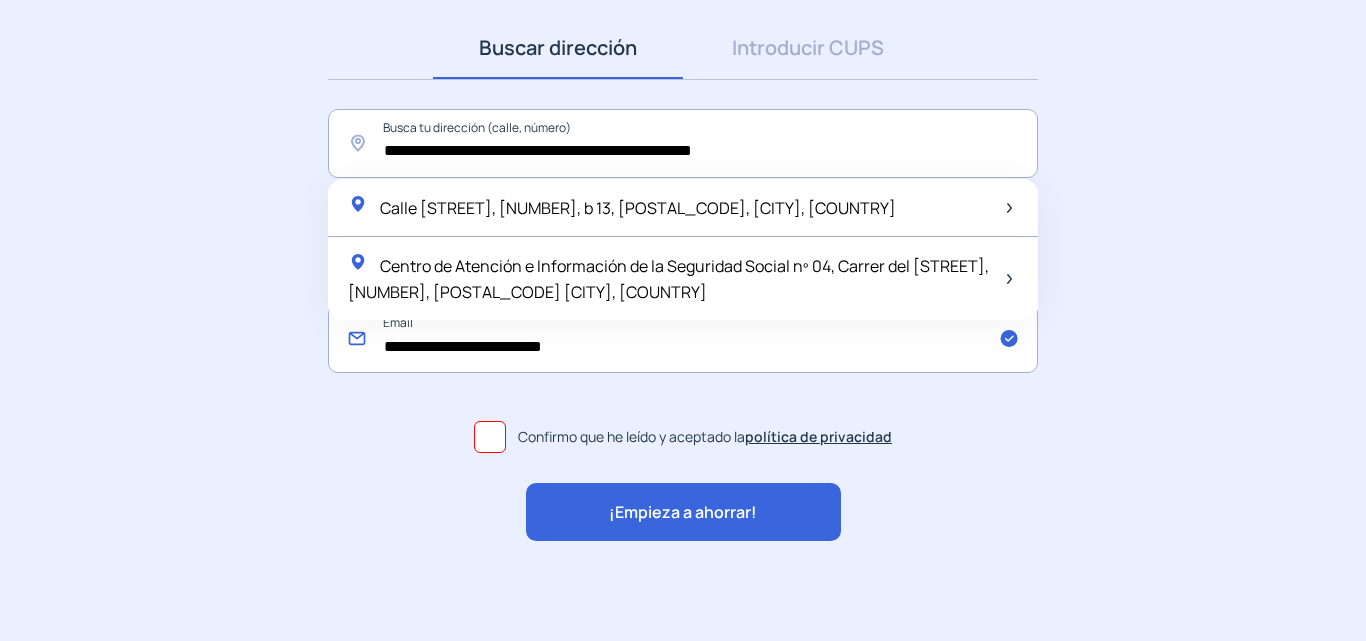 click on "**********" 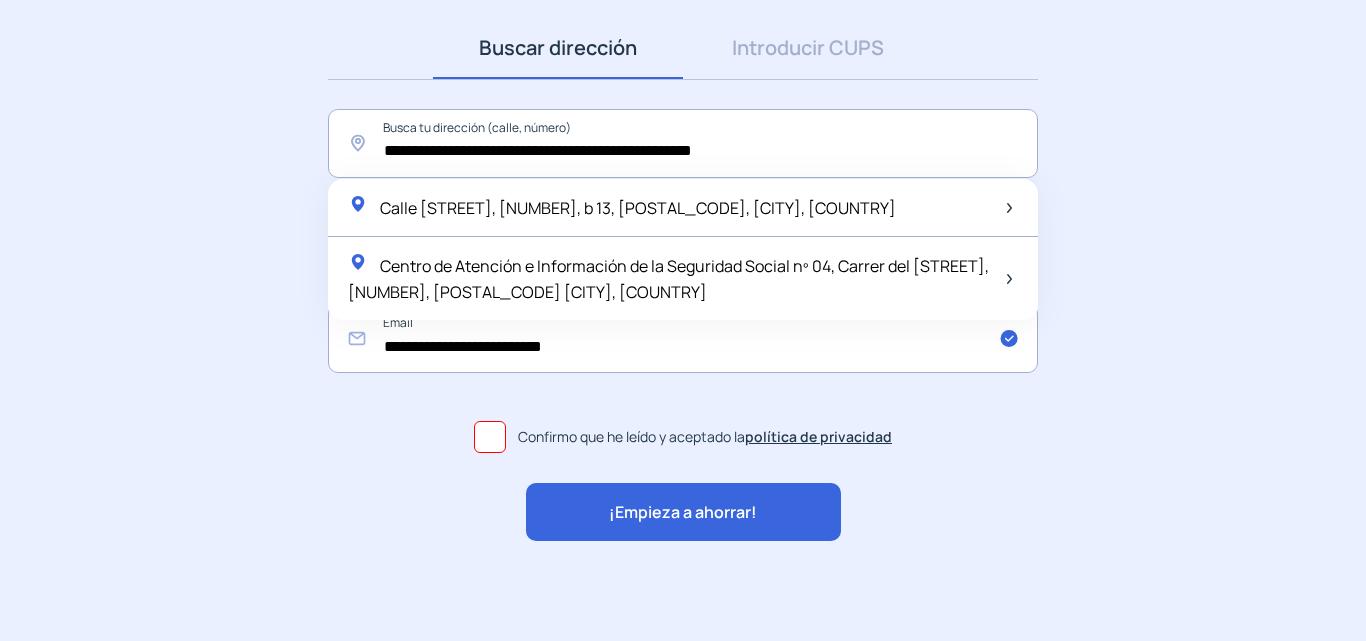 click on "¡Empieza a ahorrar!" 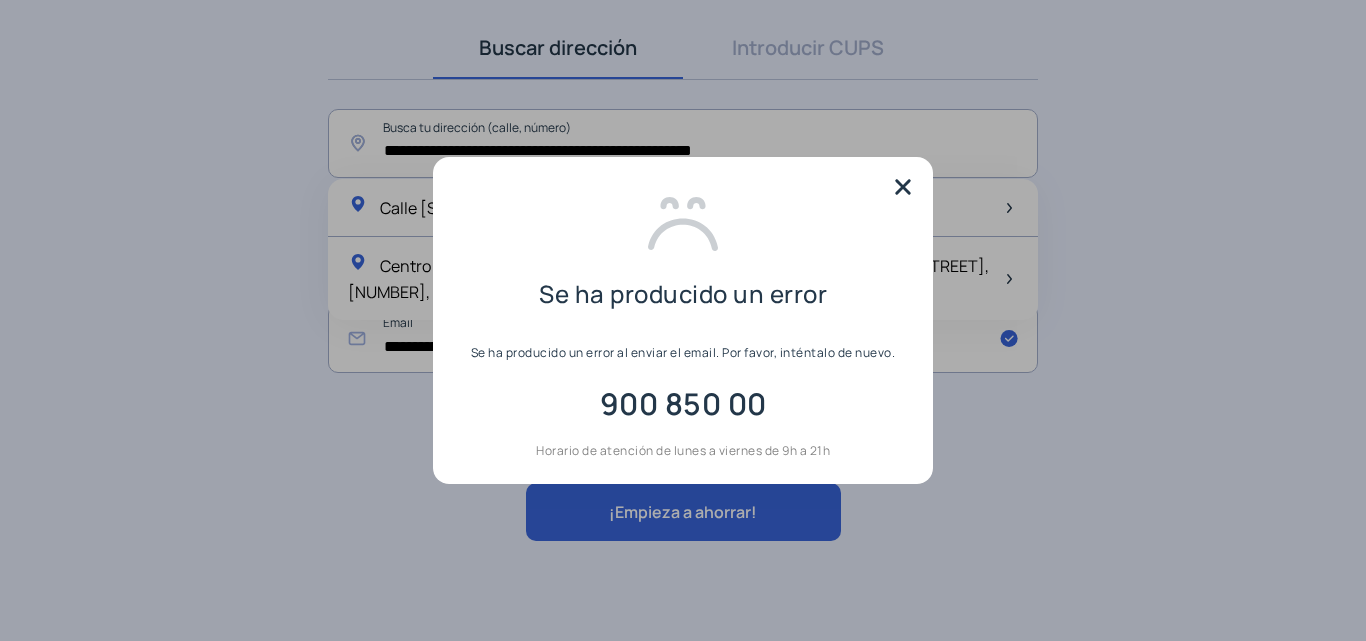 scroll, scrollTop: 0, scrollLeft: 0, axis: both 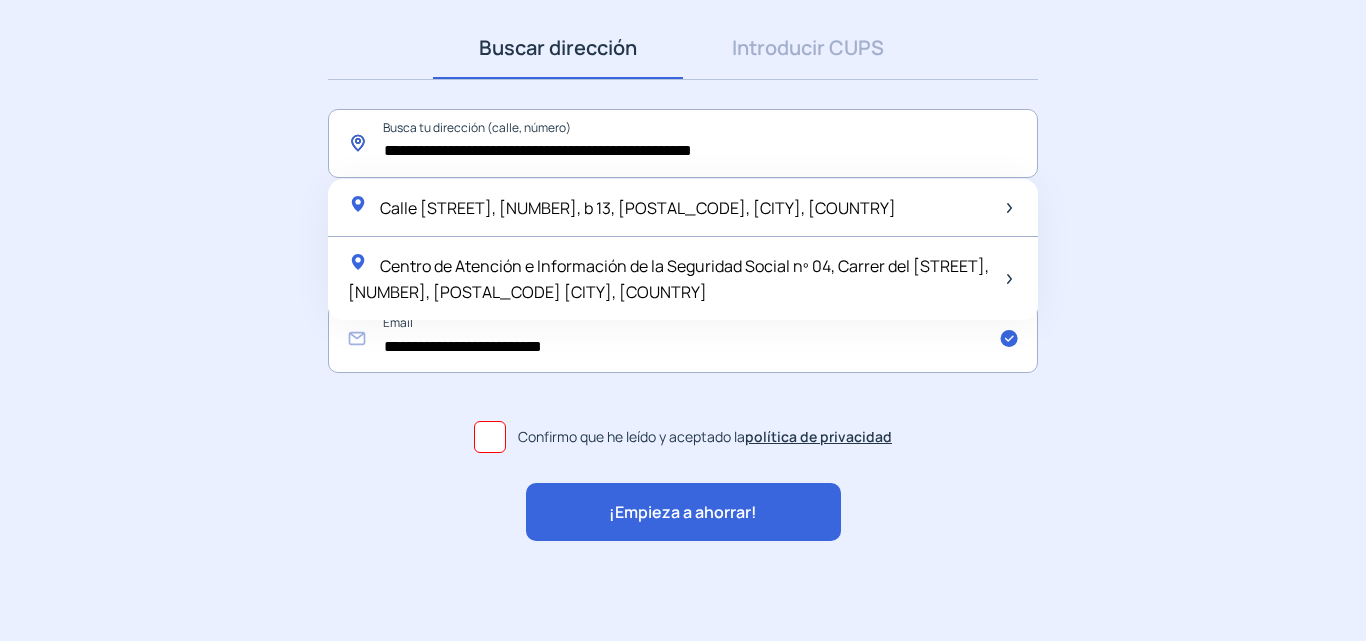 click on "**********" 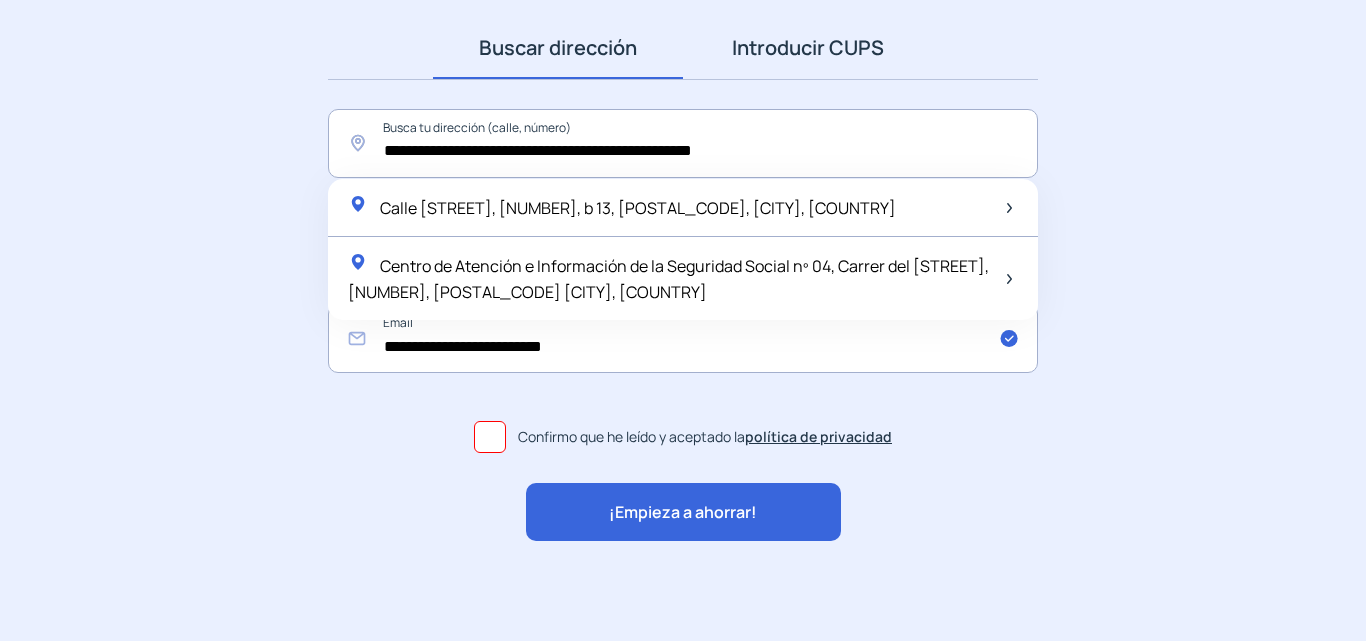 click on "Introducir CUPS" at bounding box center (808, 48) 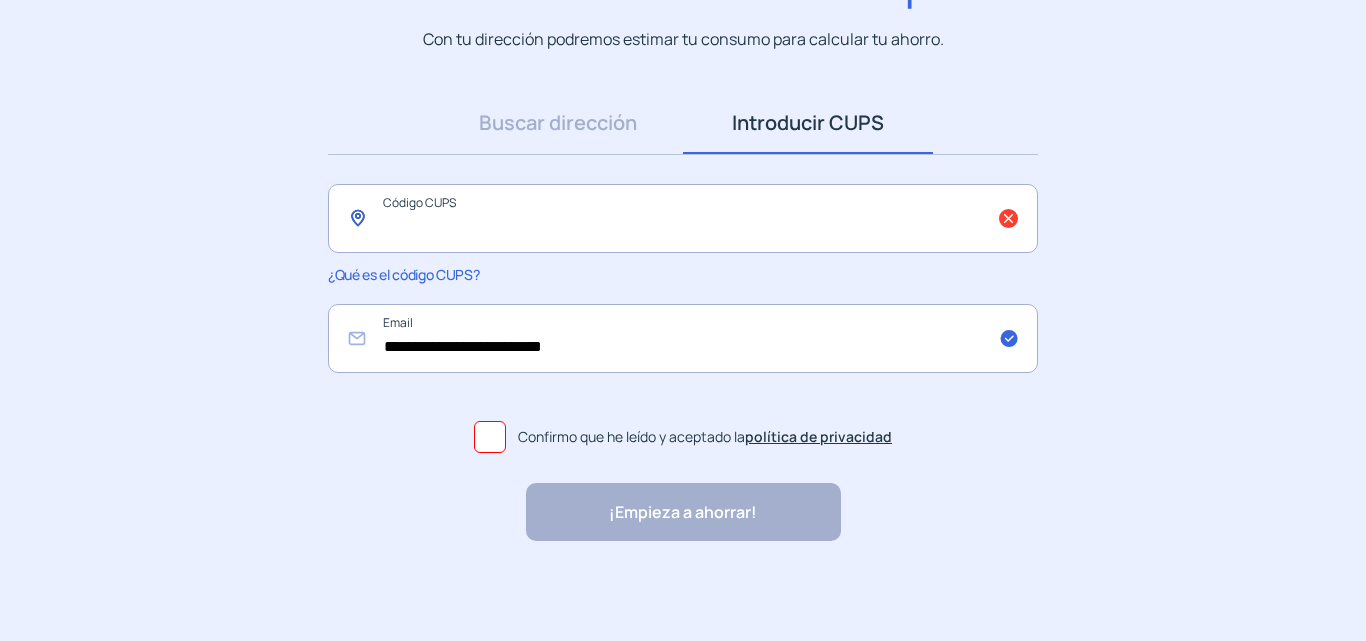click 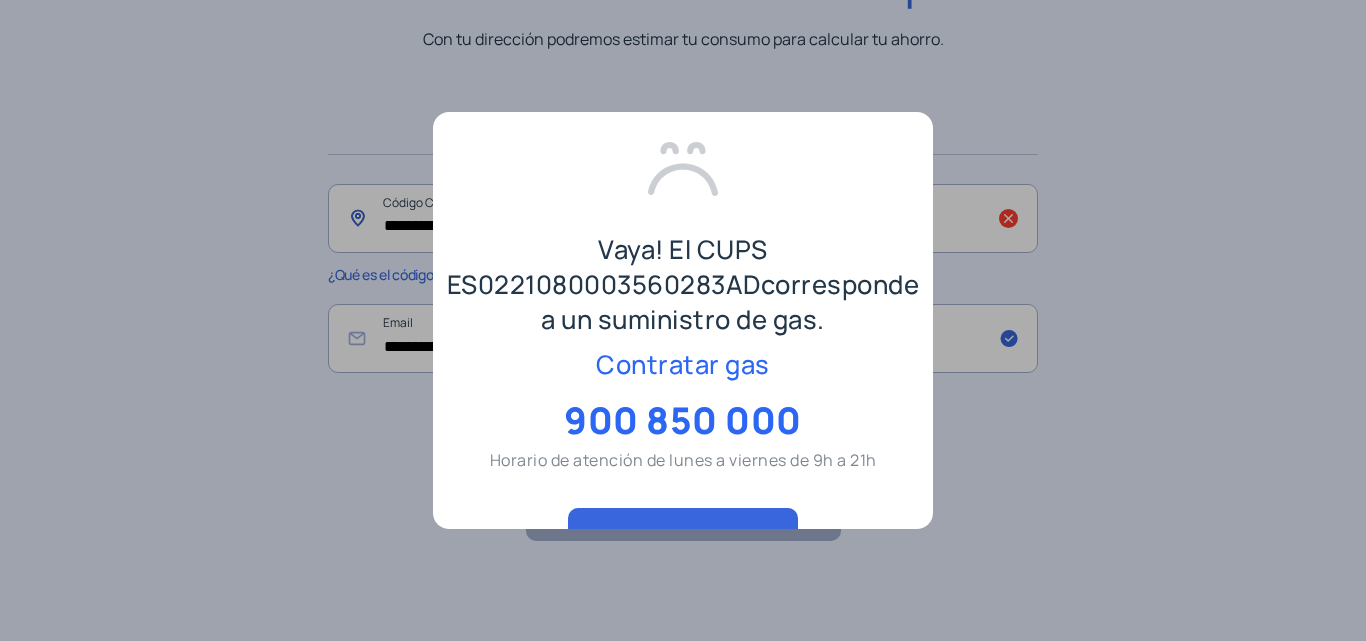 scroll, scrollTop: 0, scrollLeft: 0, axis: both 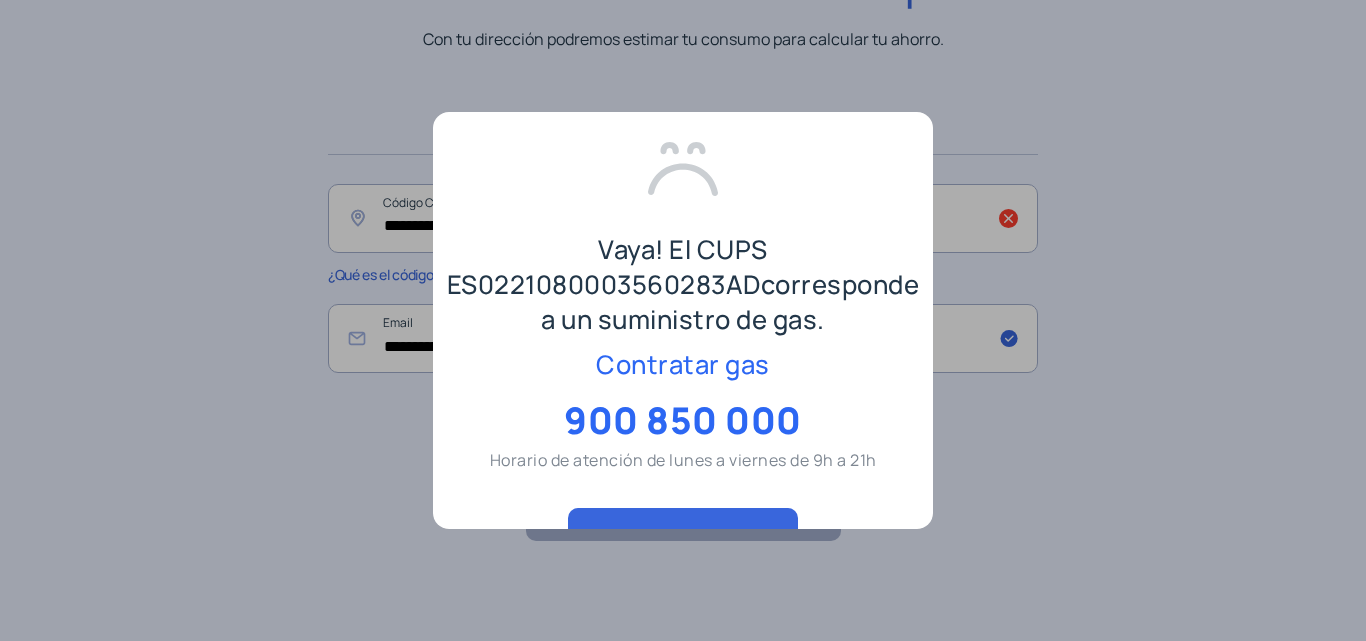 click at bounding box center (683, 320) 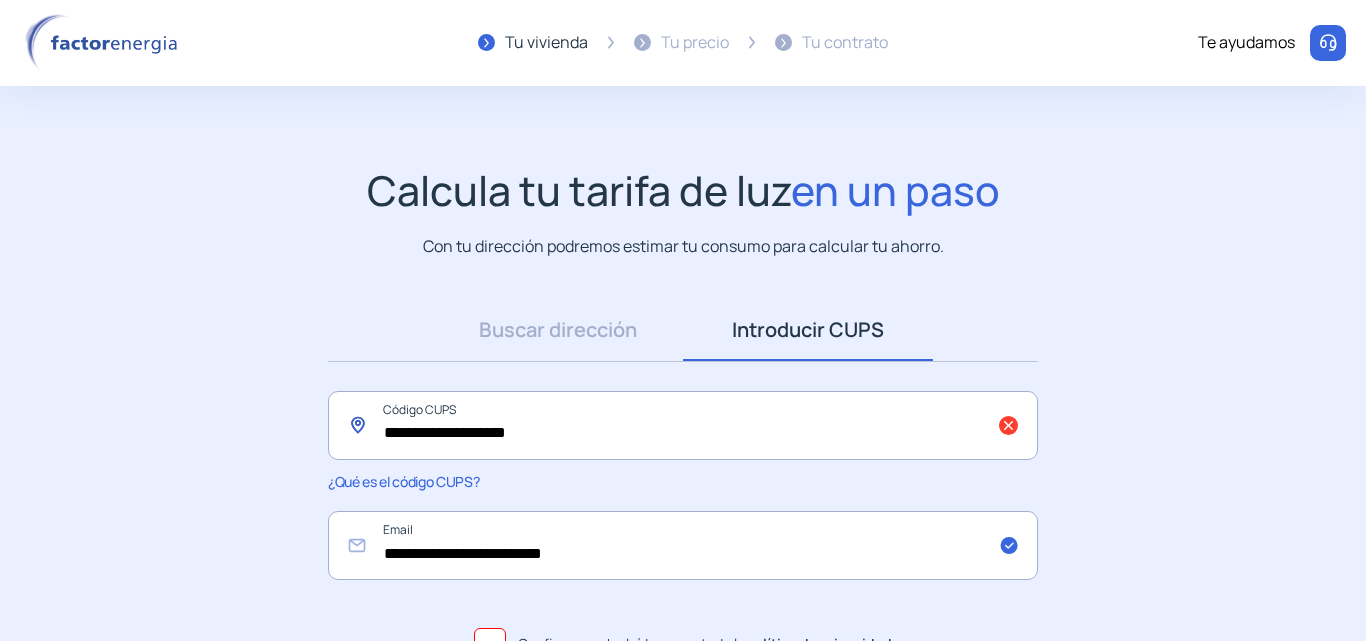scroll, scrollTop: 207, scrollLeft: 0, axis: vertical 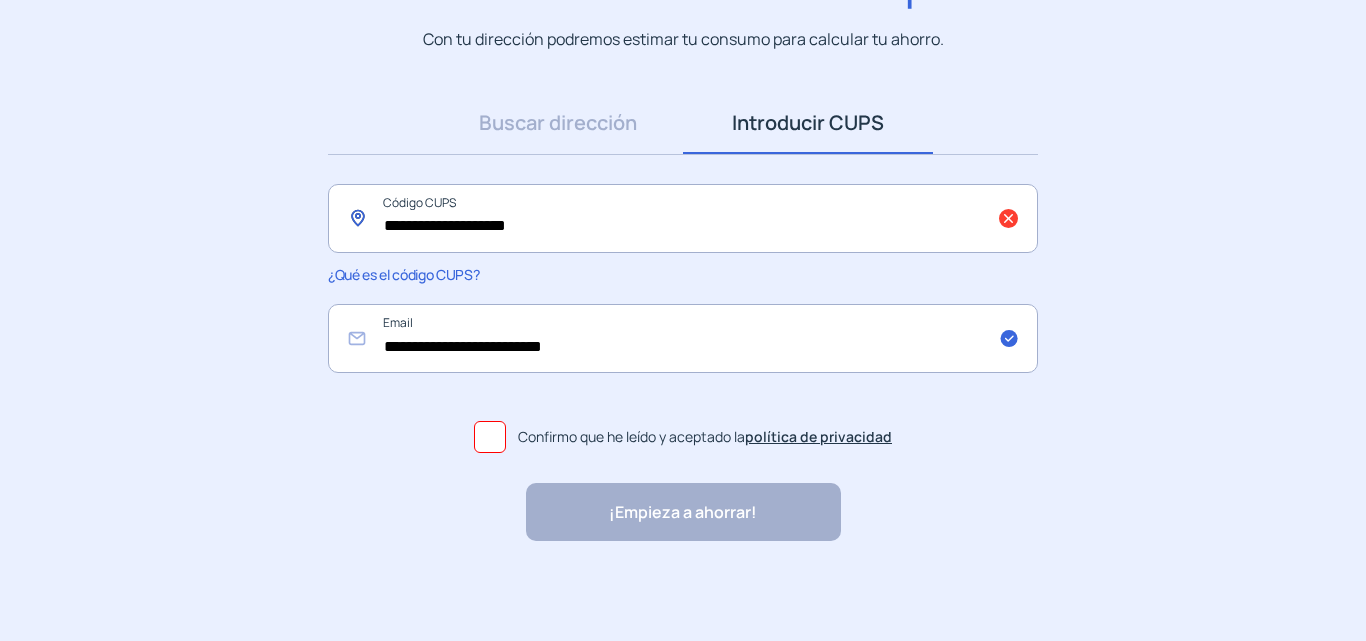 drag, startPoint x: 640, startPoint y: 227, endPoint x: 159, endPoint y: 233, distance: 481.0374 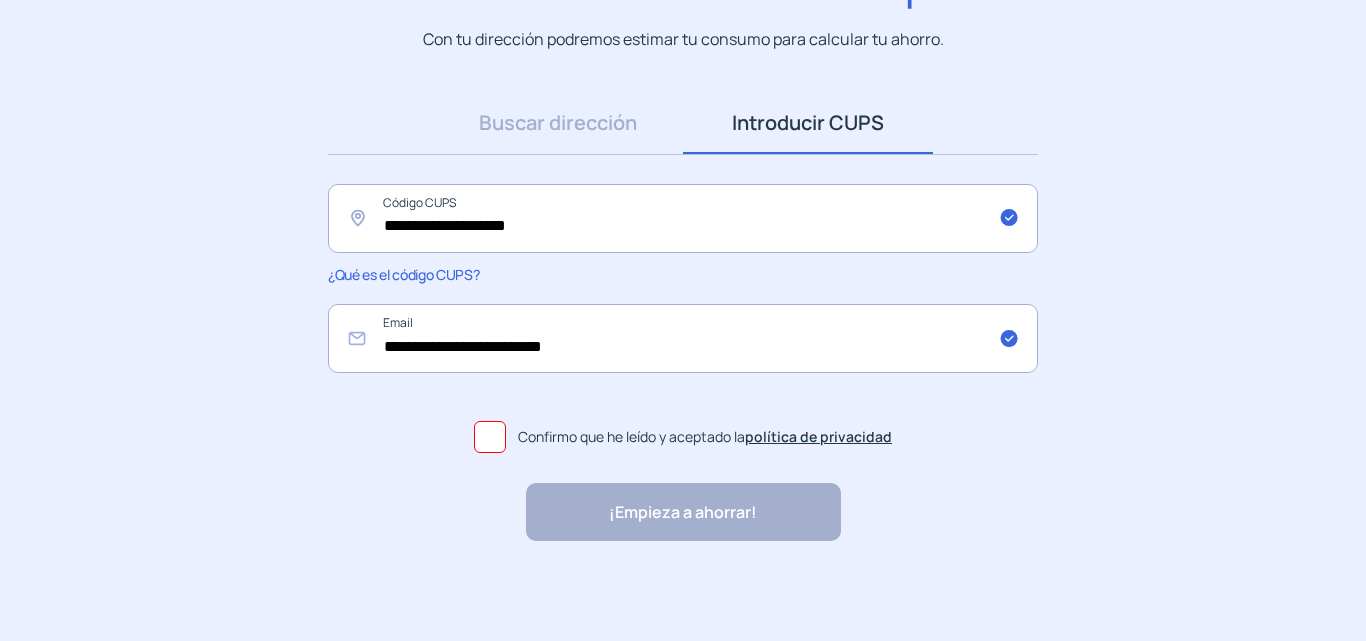 click 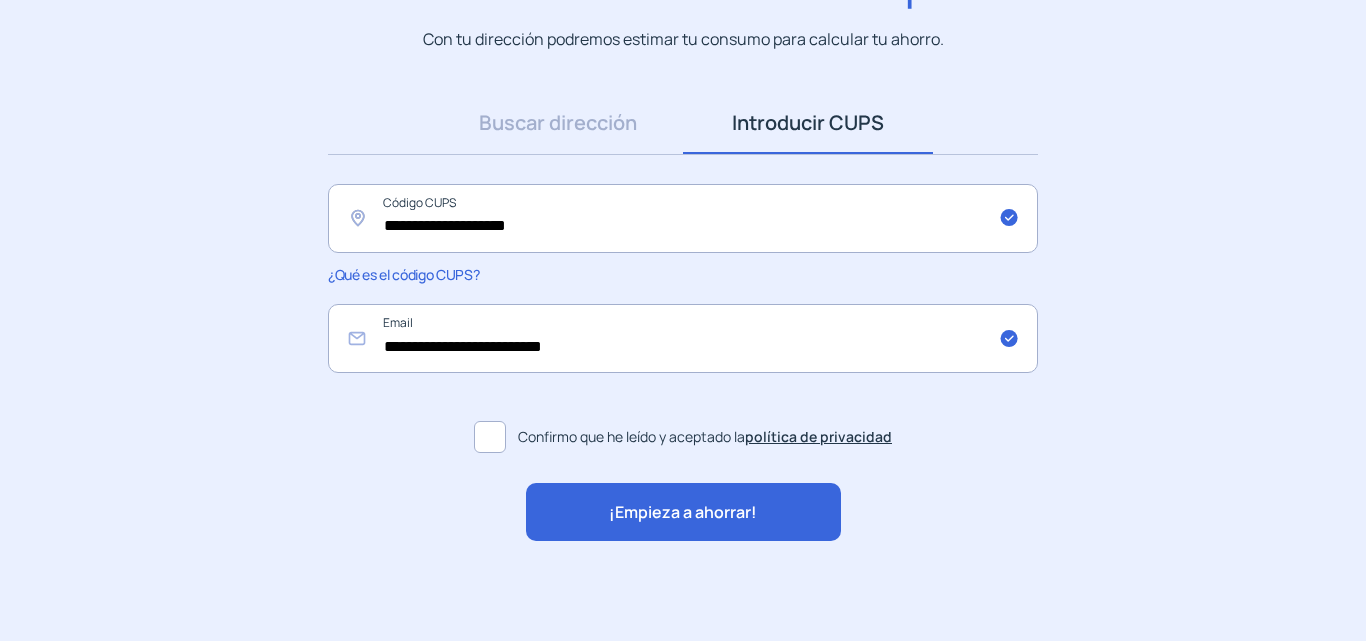 click on "¡Empieza a ahorrar!" 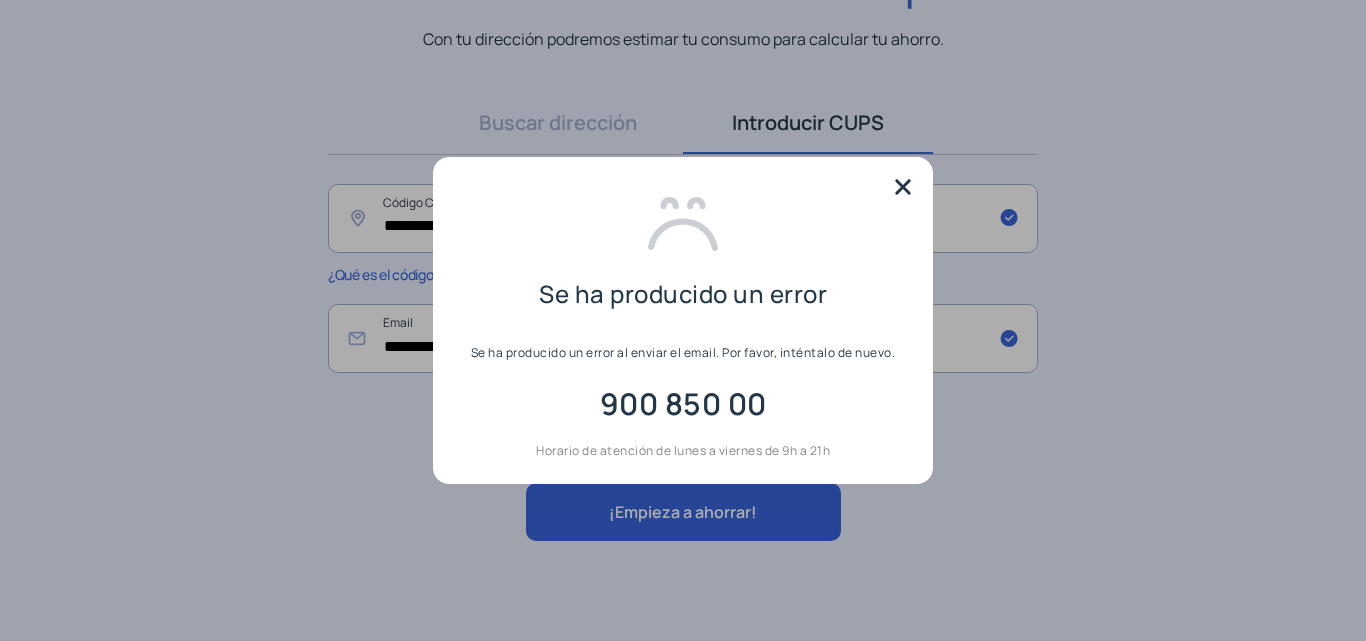 scroll, scrollTop: 0, scrollLeft: 0, axis: both 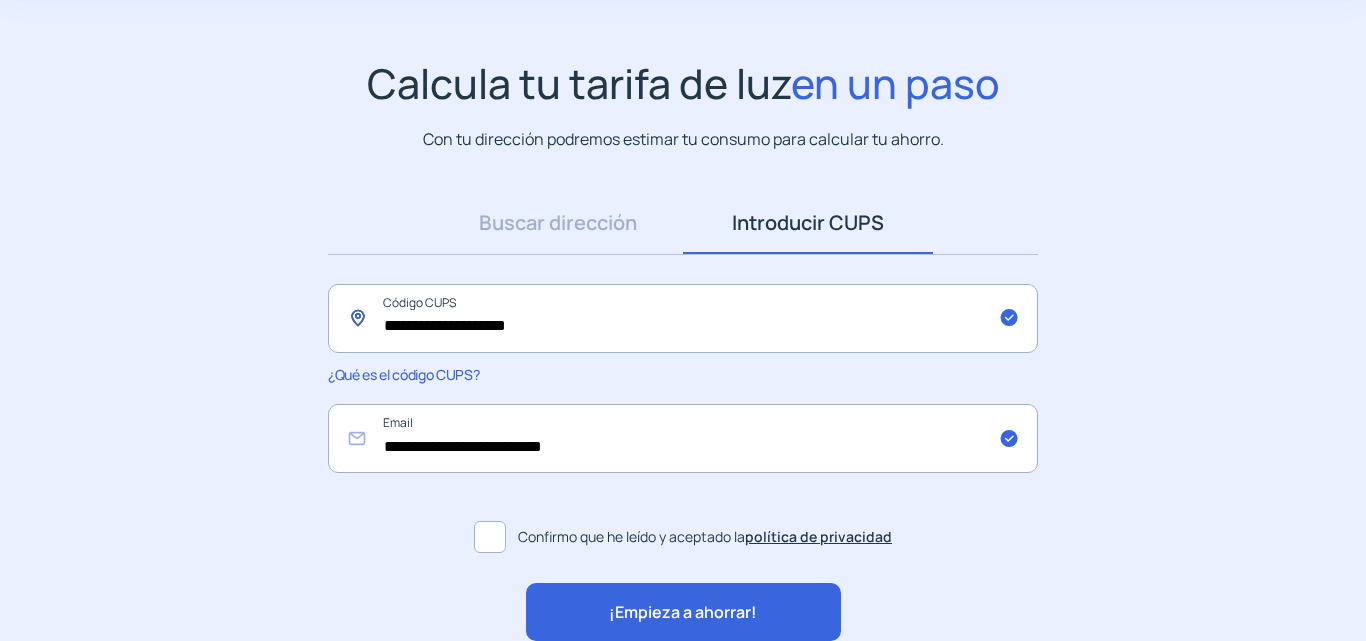 drag, startPoint x: 644, startPoint y: 301, endPoint x: 188, endPoint y: 321, distance: 456.4384 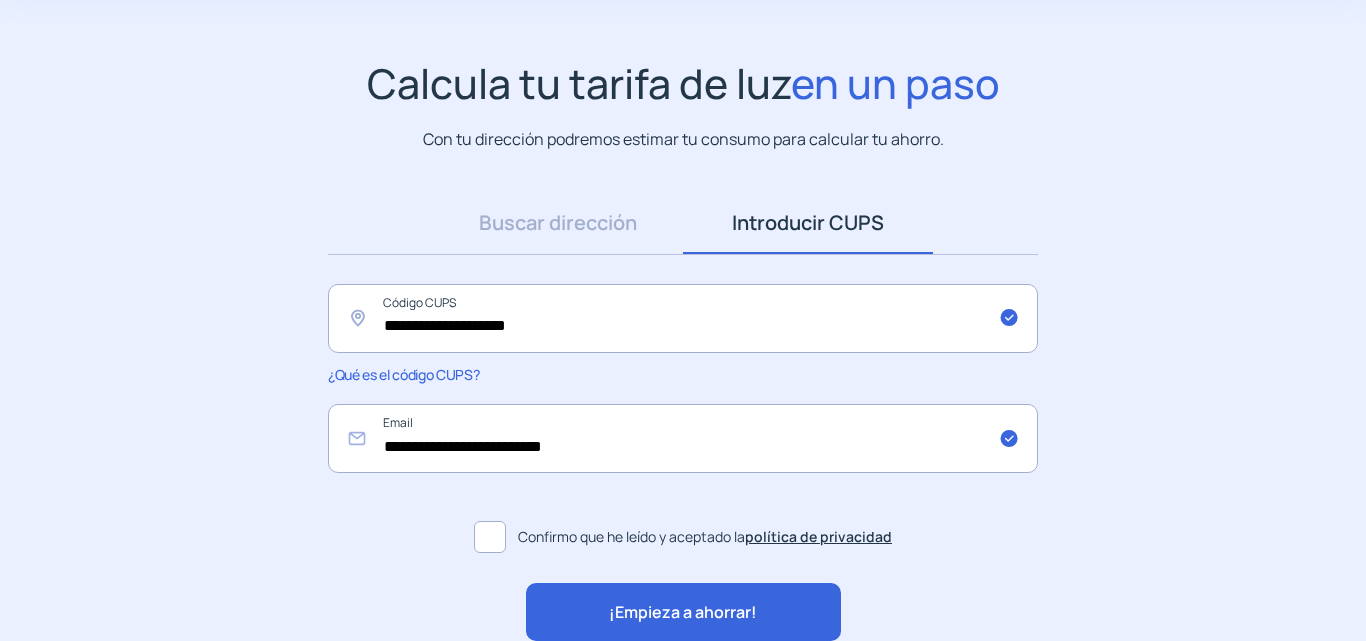click on "Introducir CUPS" at bounding box center (808, 223) 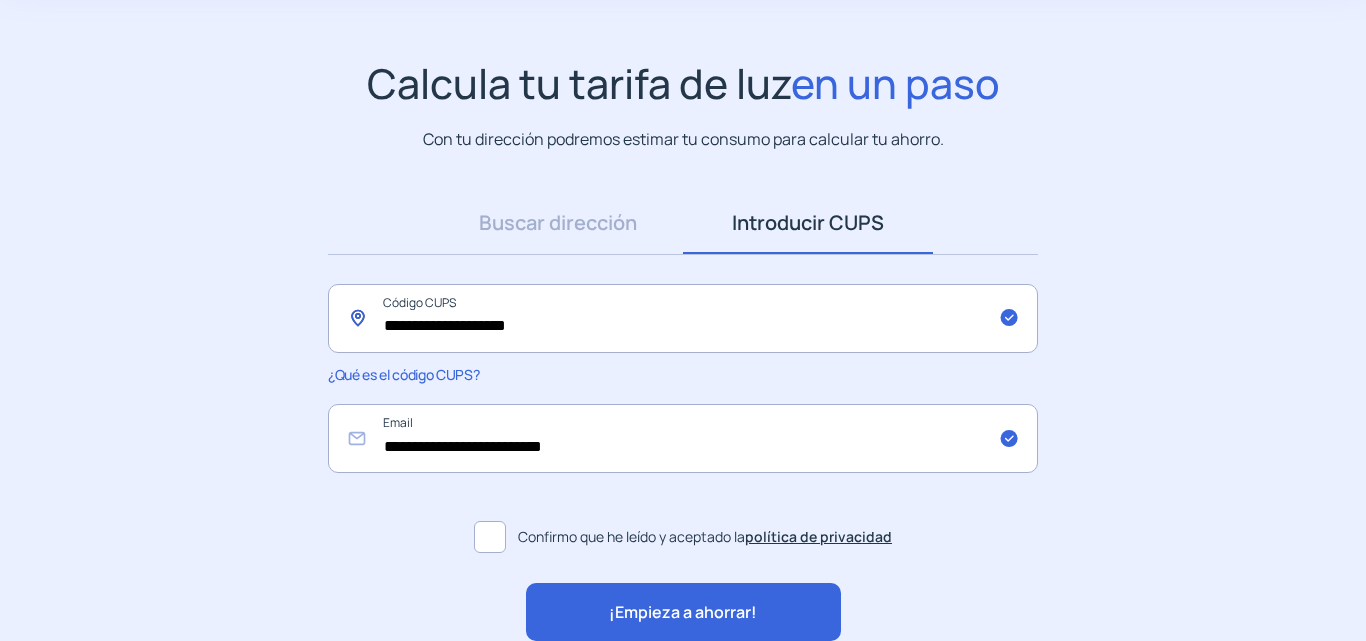 drag, startPoint x: 597, startPoint y: 328, endPoint x: 357, endPoint y: 330, distance: 240.00833 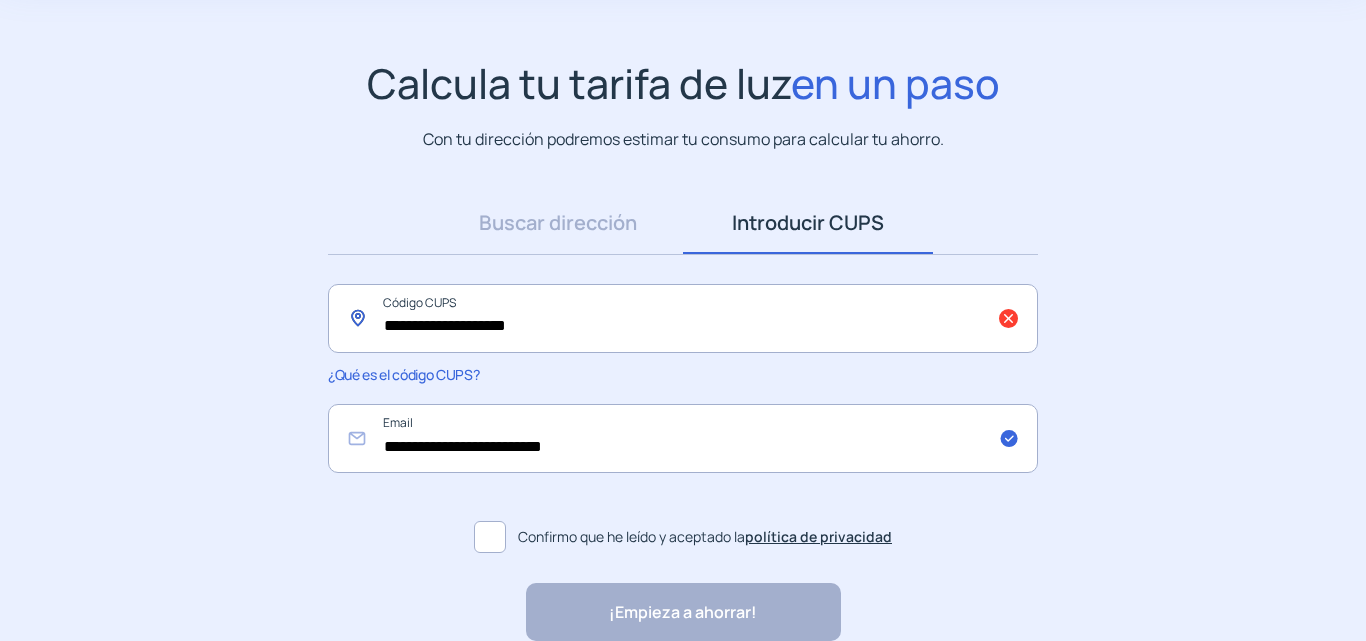 type on "**********" 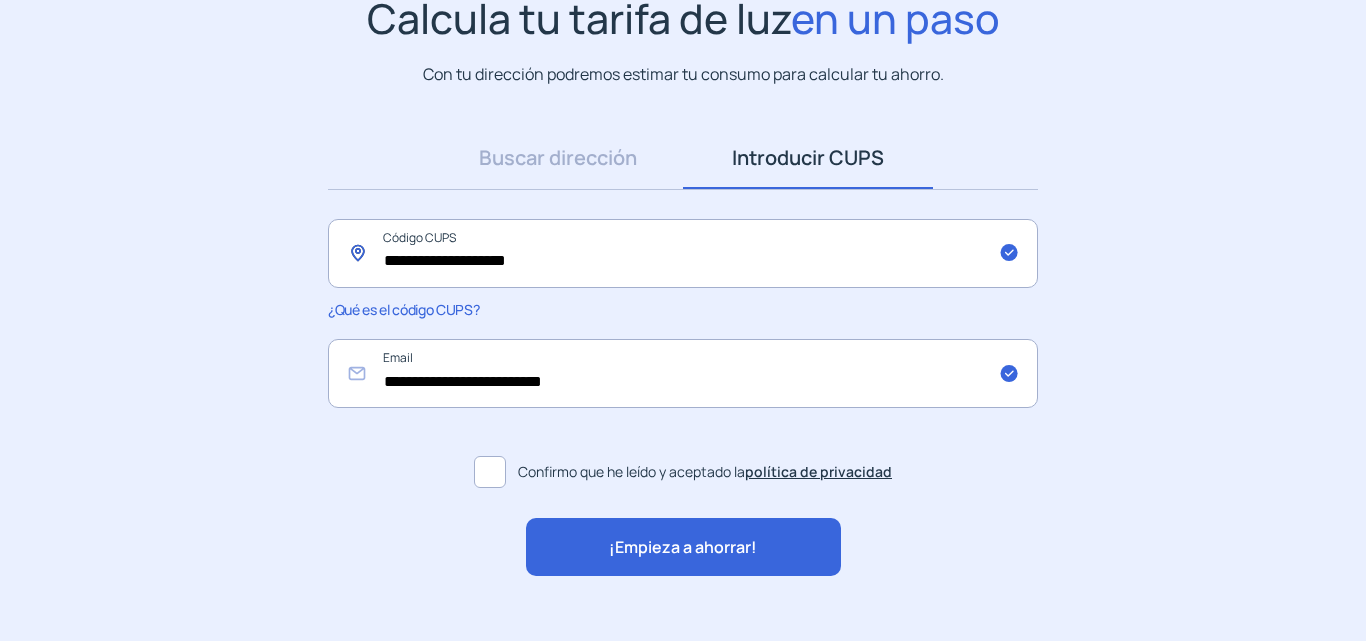 scroll, scrollTop: 207, scrollLeft: 0, axis: vertical 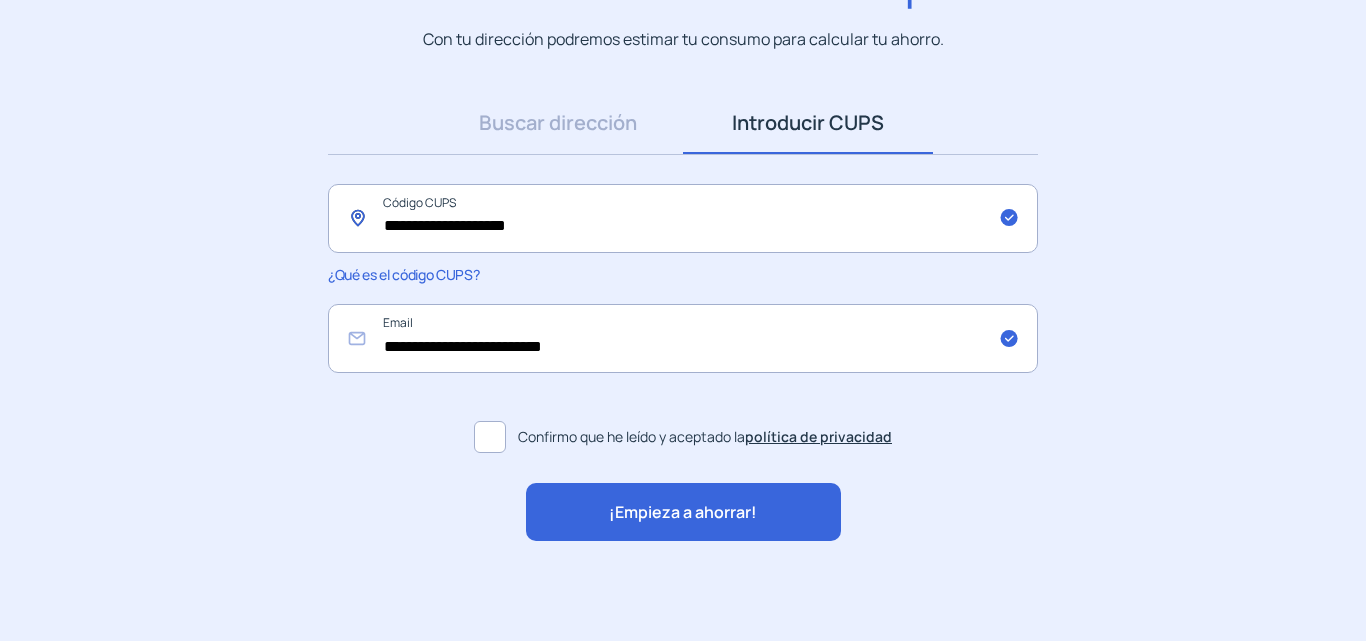 drag, startPoint x: 624, startPoint y: 230, endPoint x: 345, endPoint y: 230, distance: 279 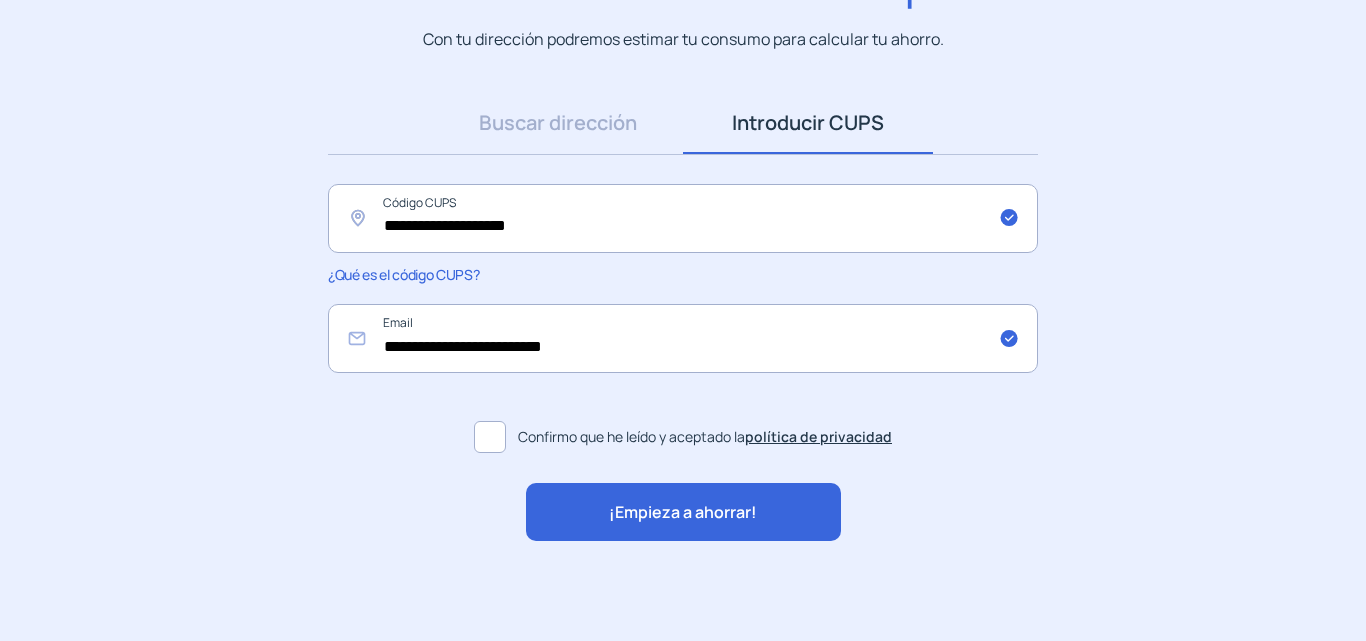 click on "¡Empieza a ahorrar!" 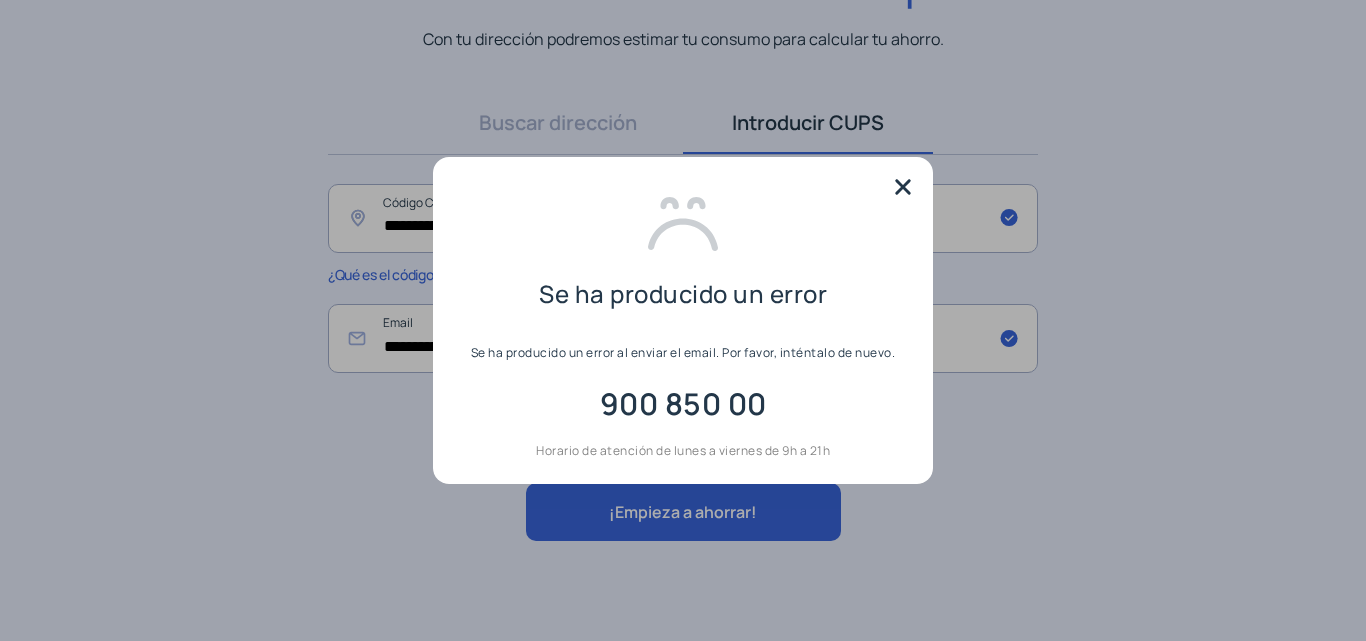 scroll, scrollTop: 0, scrollLeft: 0, axis: both 